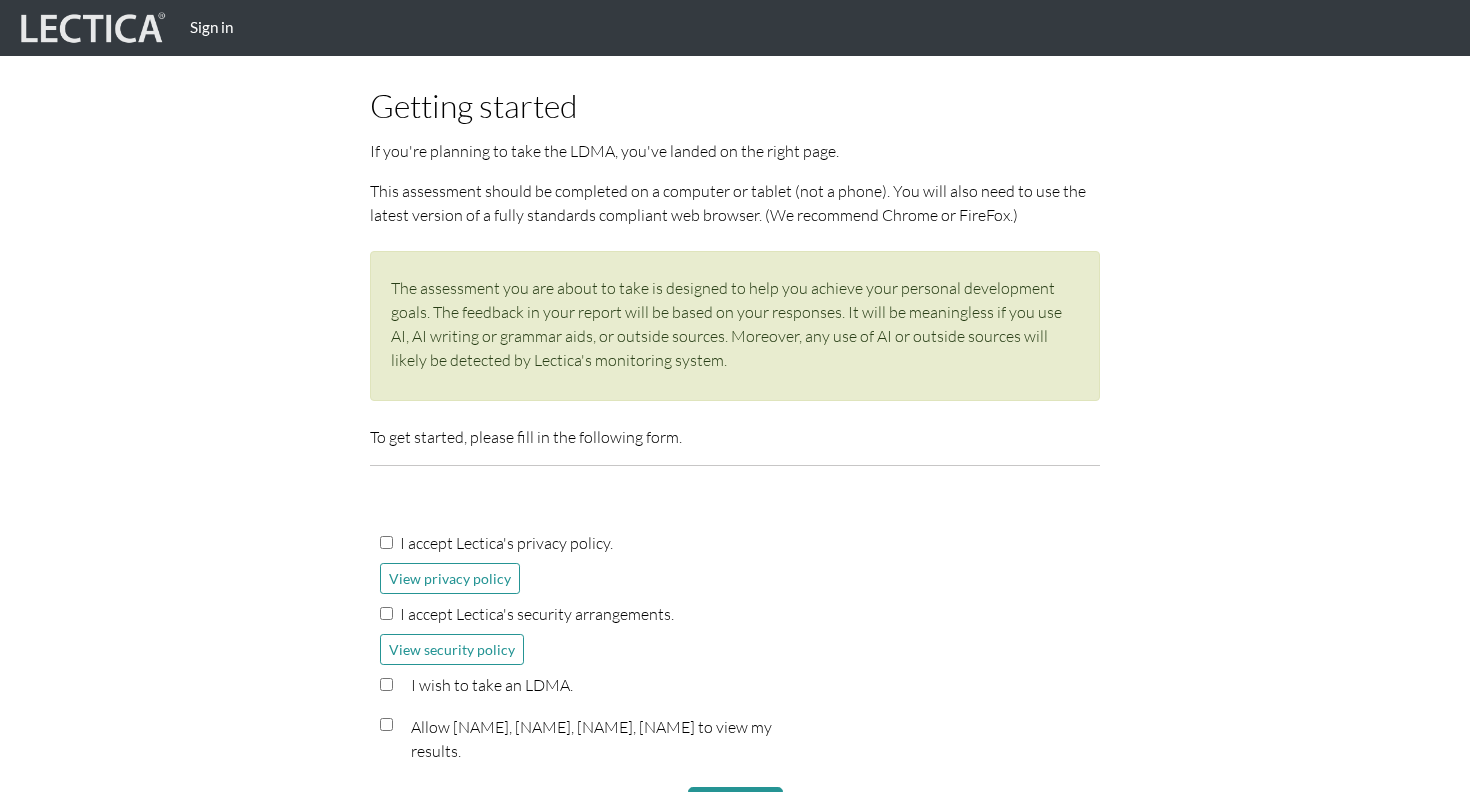 scroll, scrollTop: 350, scrollLeft: 0, axis: vertical 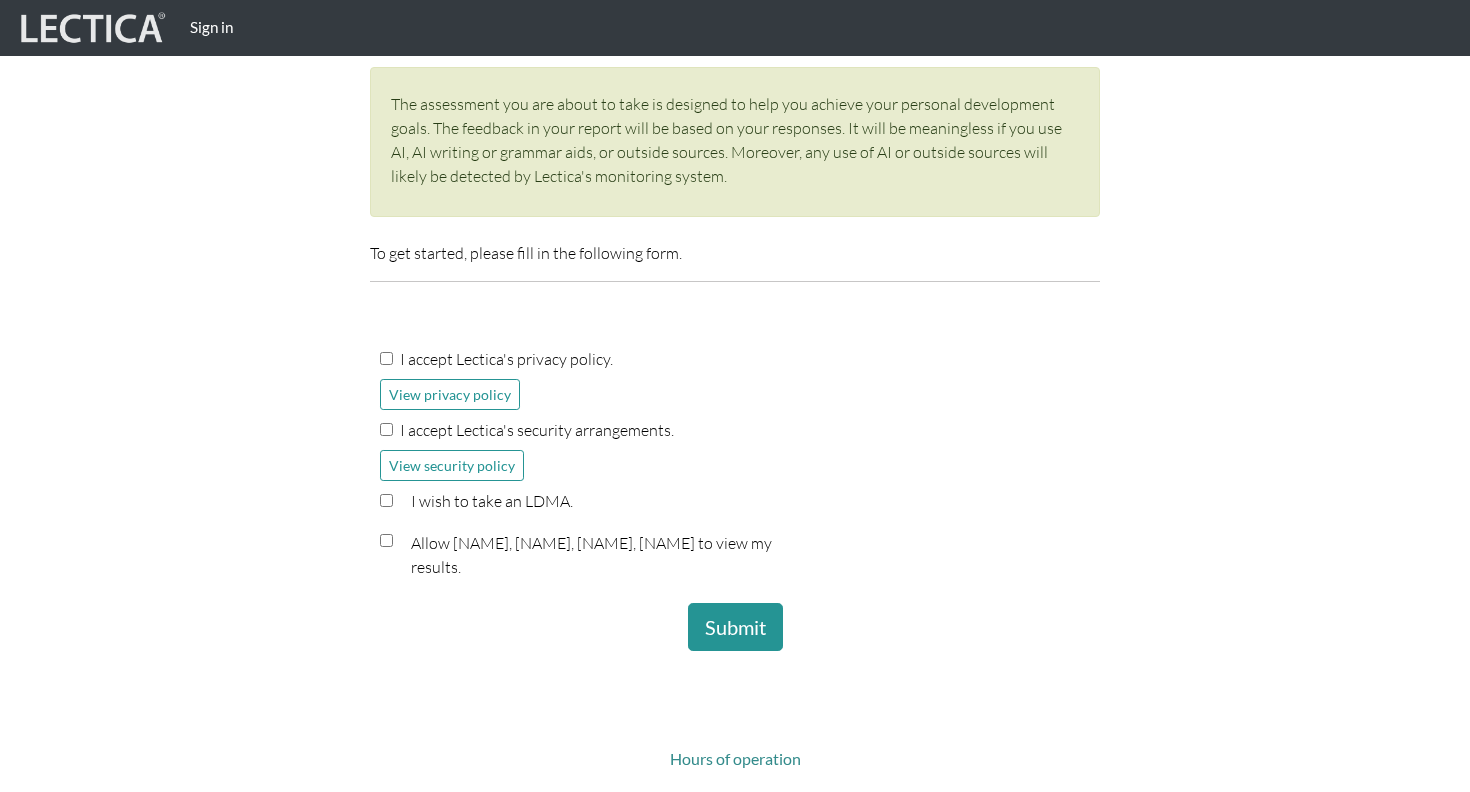 click on "I accept Lectica's privacy policy." at bounding box center (386, 358) 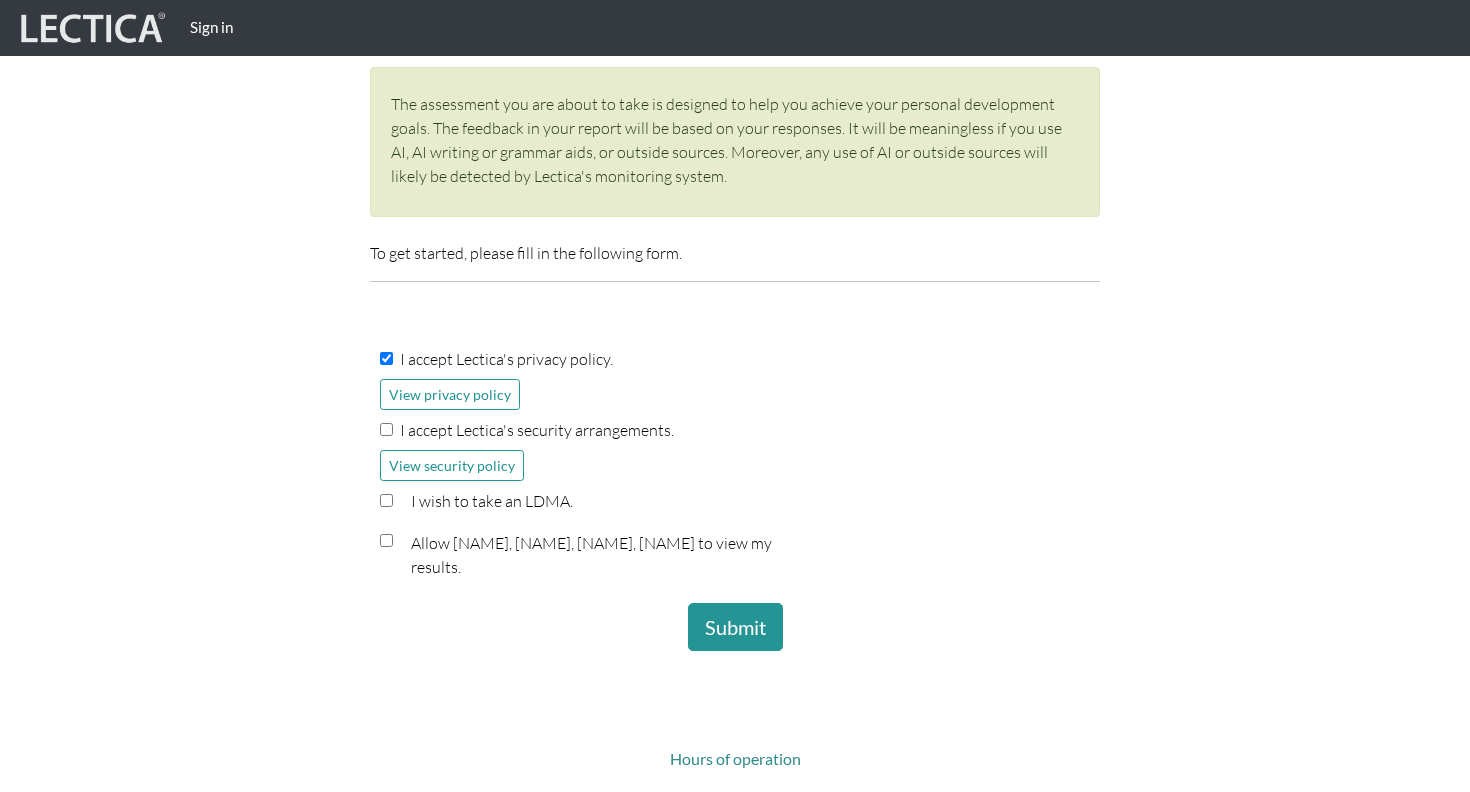 click on "I accept Lectica's security arrangements." at bounding box center (735, 434) 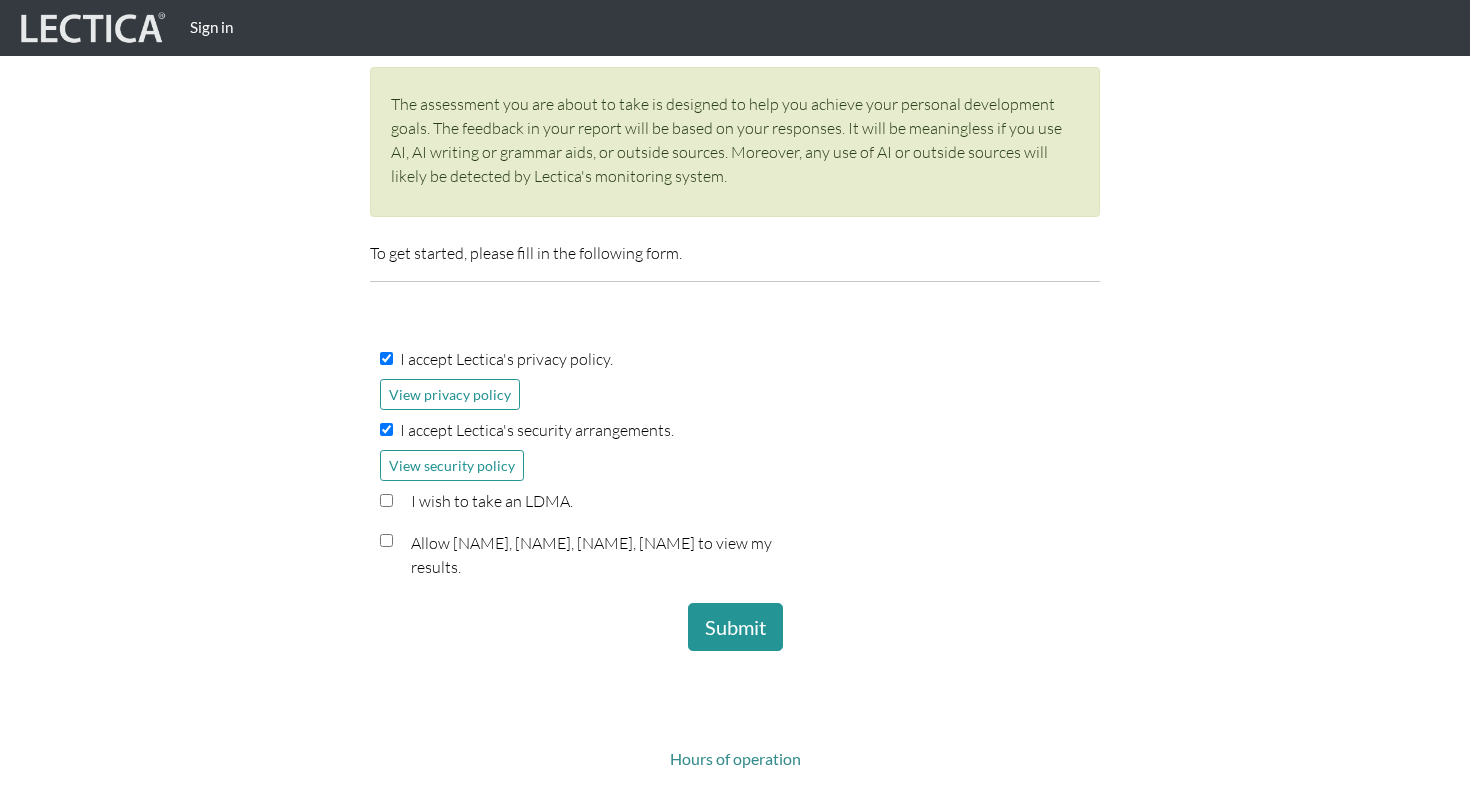 click on "I wish to take an LDMA." at bounding box center (735, 505) 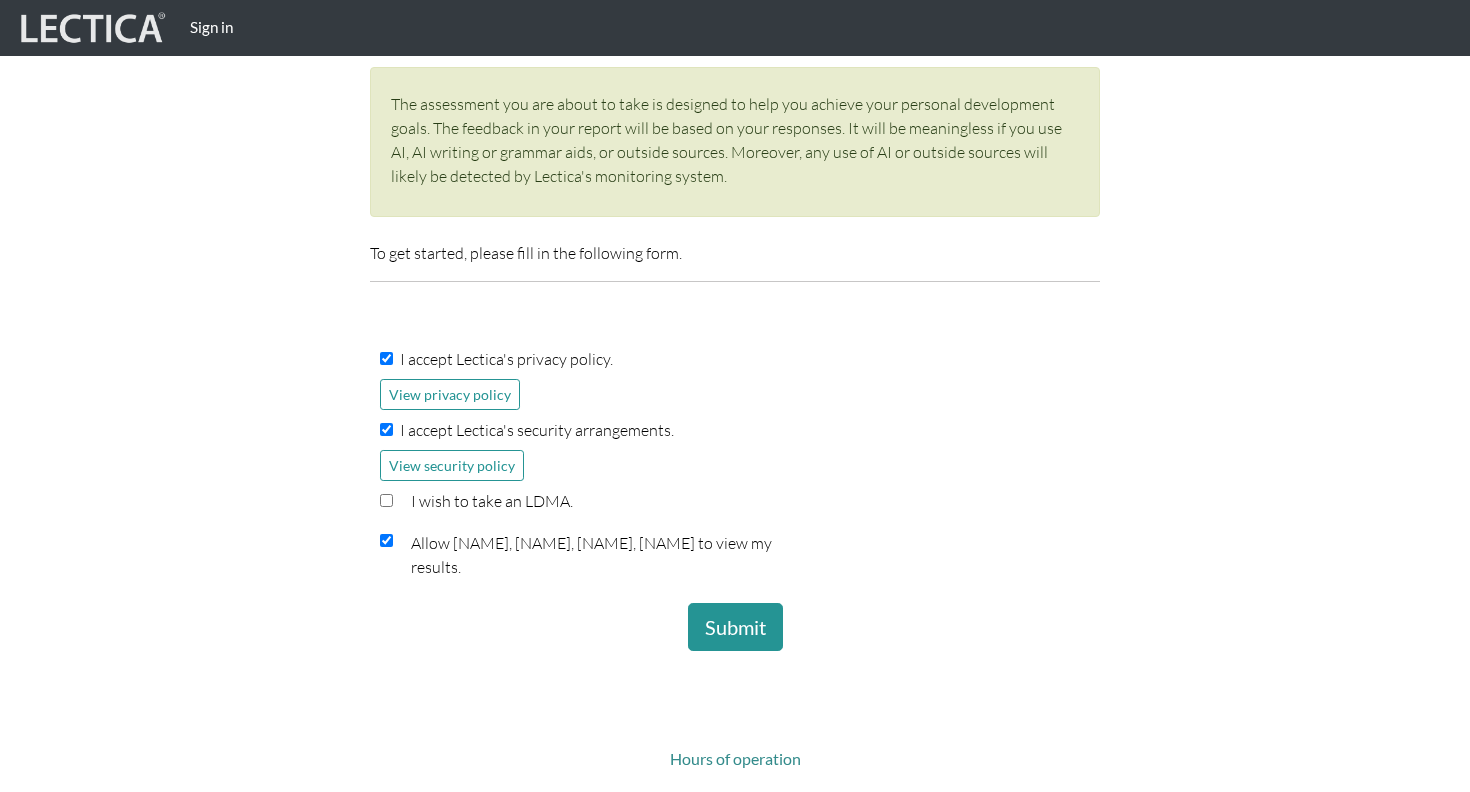 click on "I wish to take an LDMA." at bounding box center [386, 500] 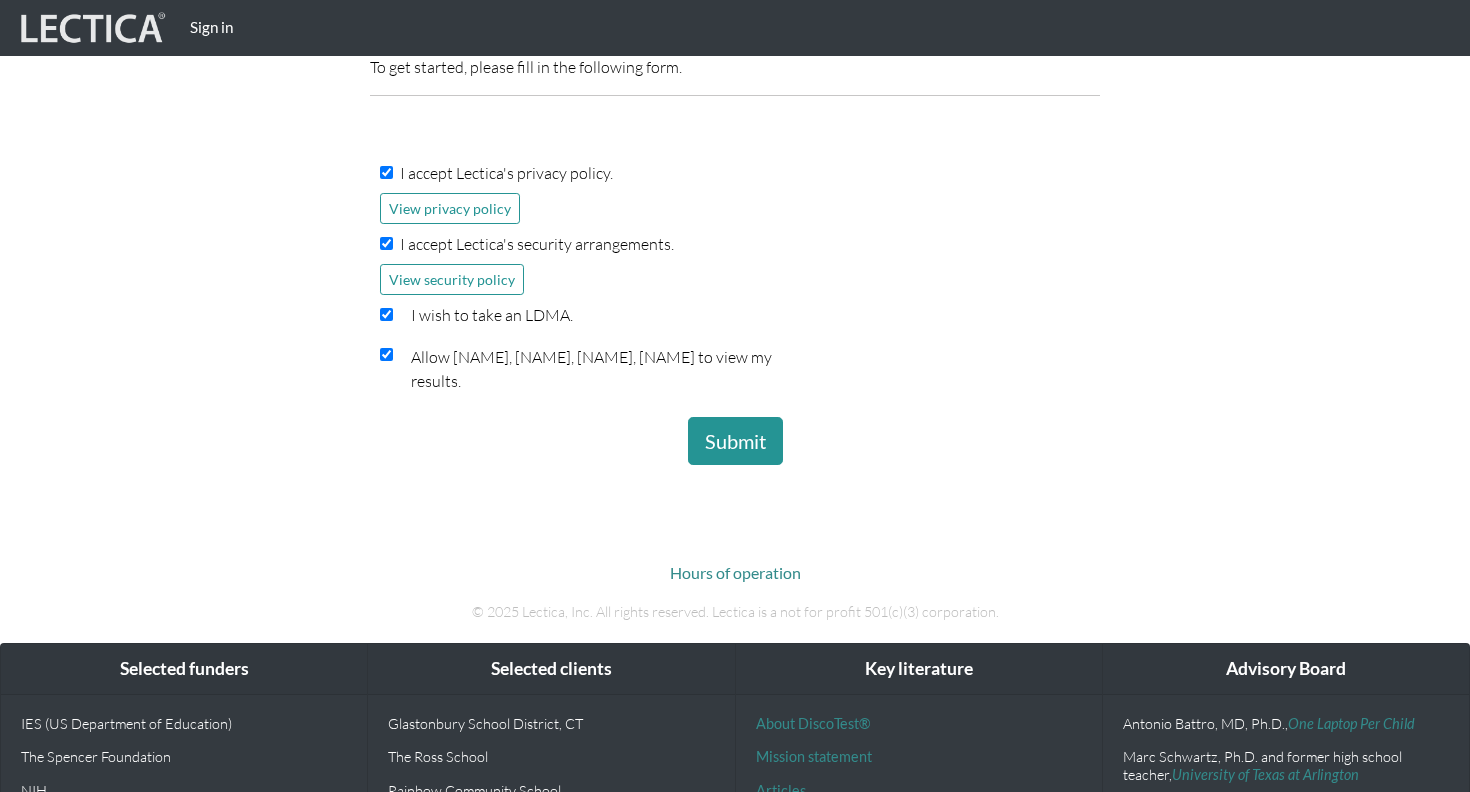 scroll, scrollTop: 563, scrollLeft: 0, axis: vertical 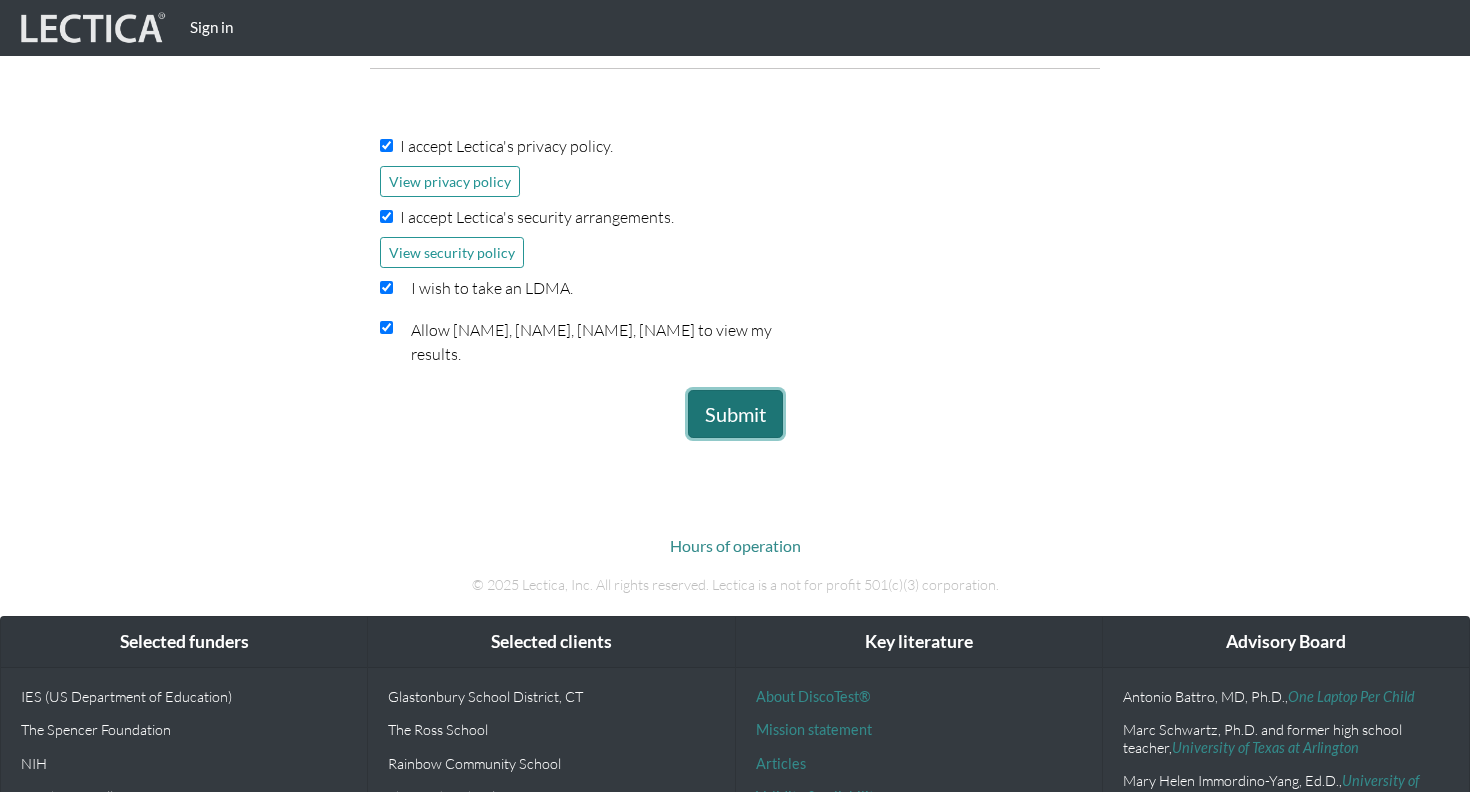 click on "Submit" at bounding box center (735, 414) 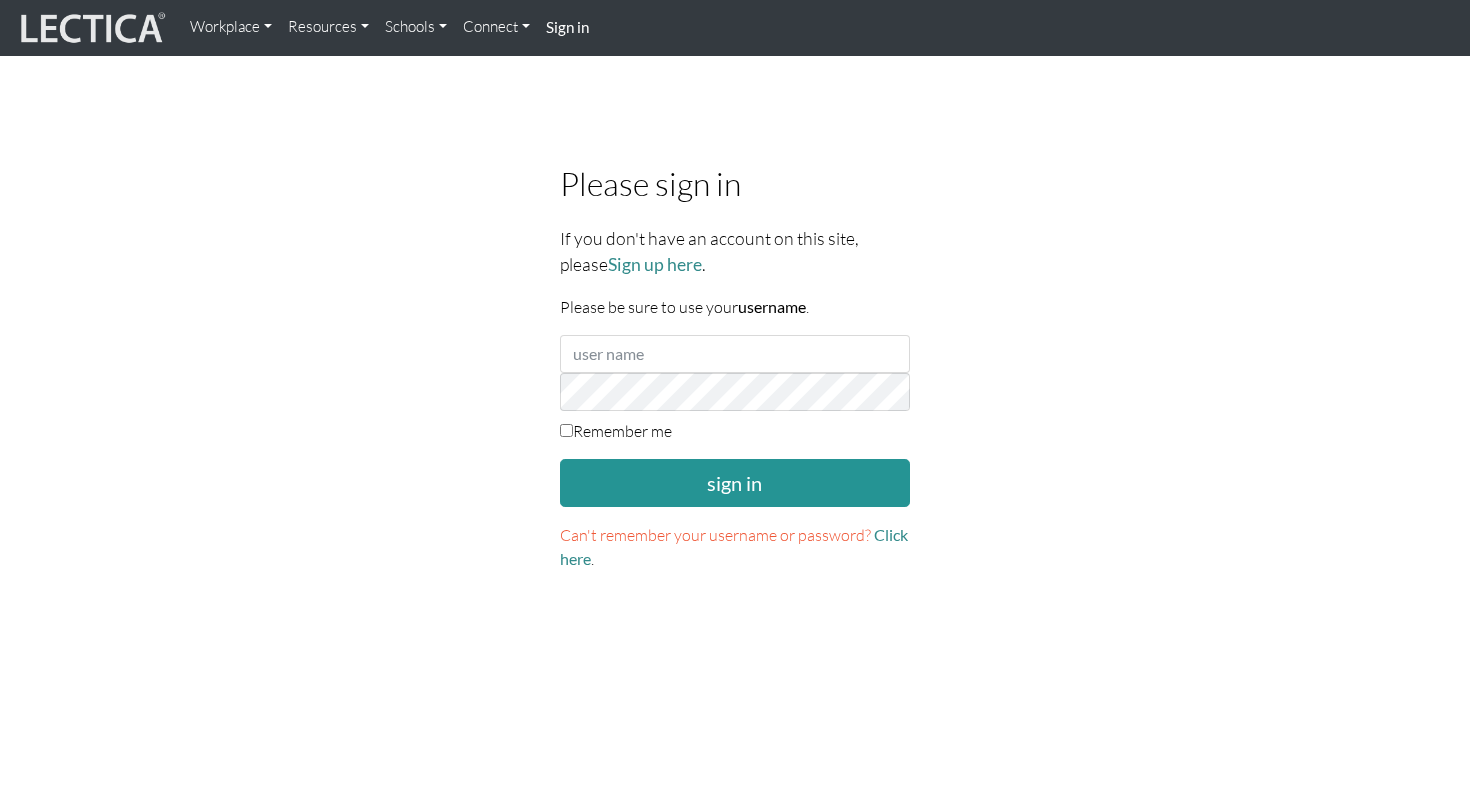 scroll, scrollTop: 0, scrollLeft: 0, axis: both 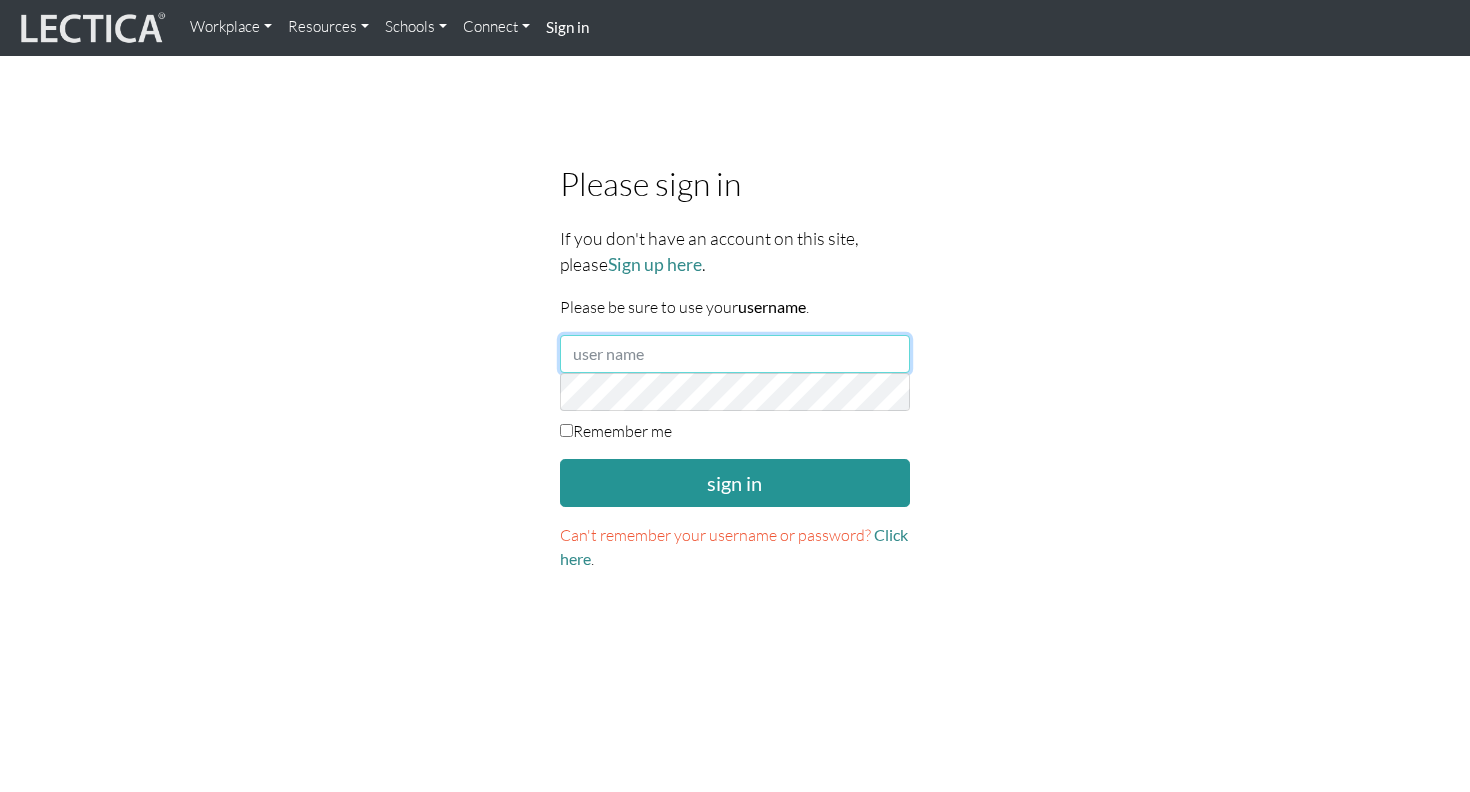 click at bounding box center [735, 354] 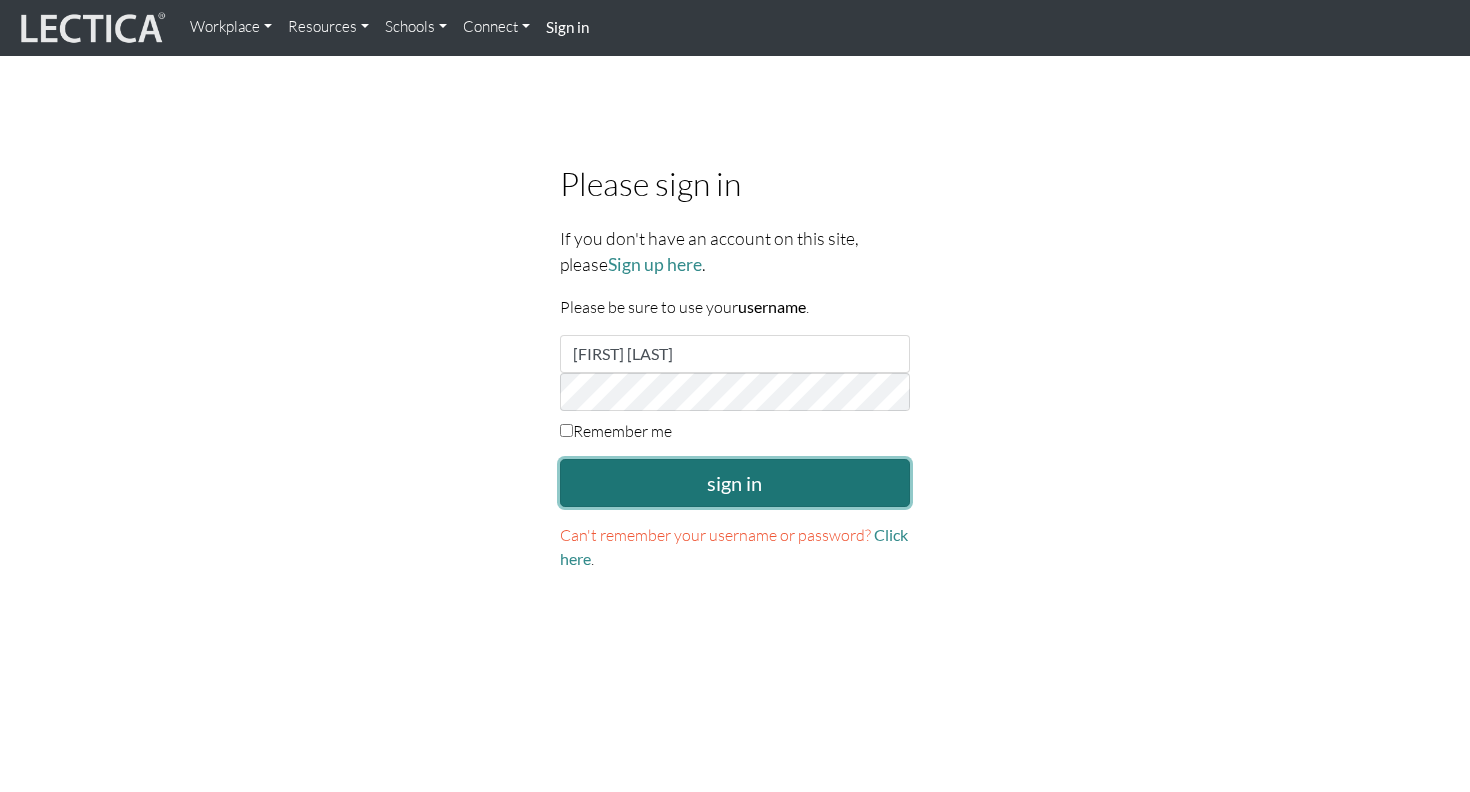 click on "sign in" at bounding box center [735, 483] 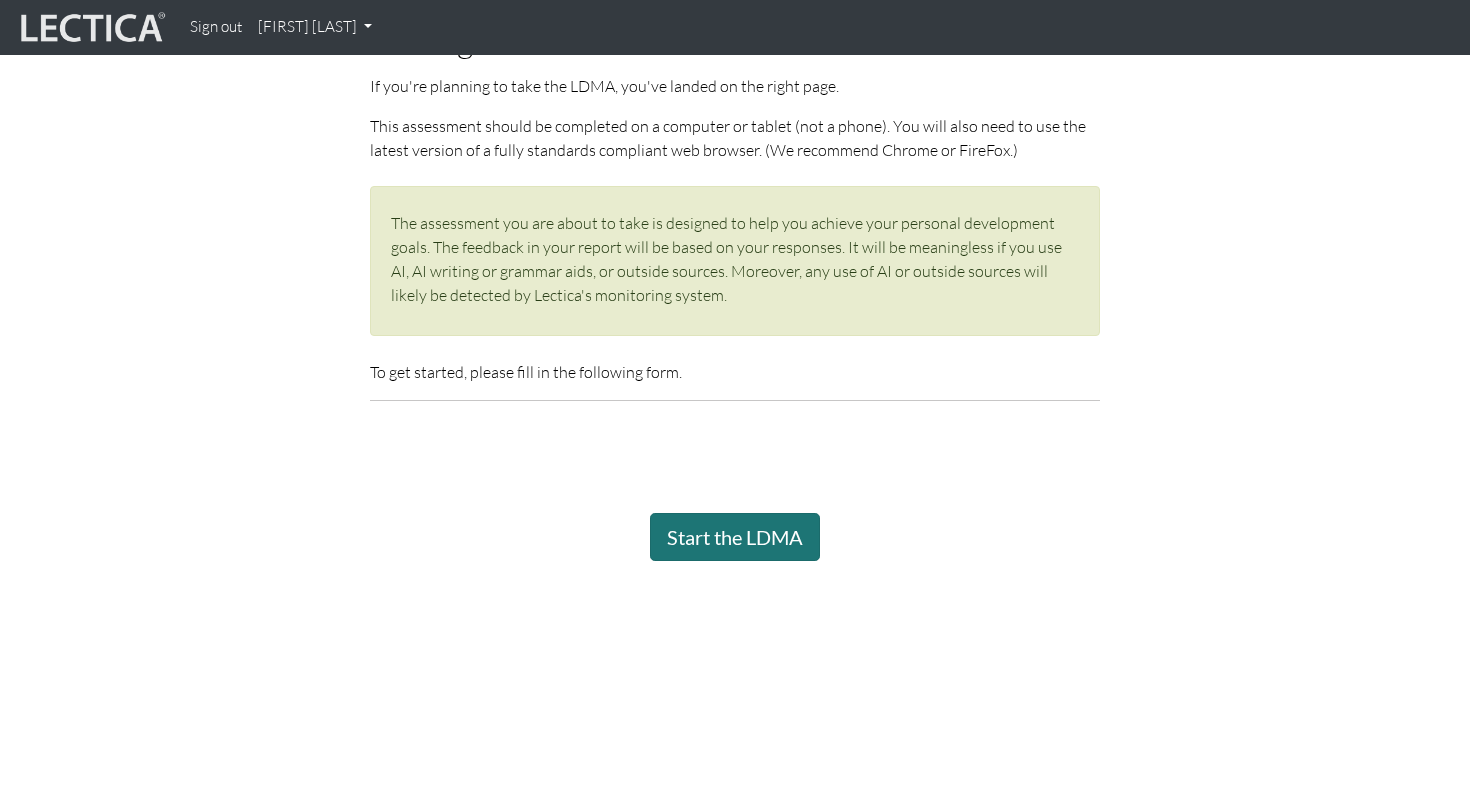 scroll, scrollTop: 39, scrollLeft: 0, axis: vertical 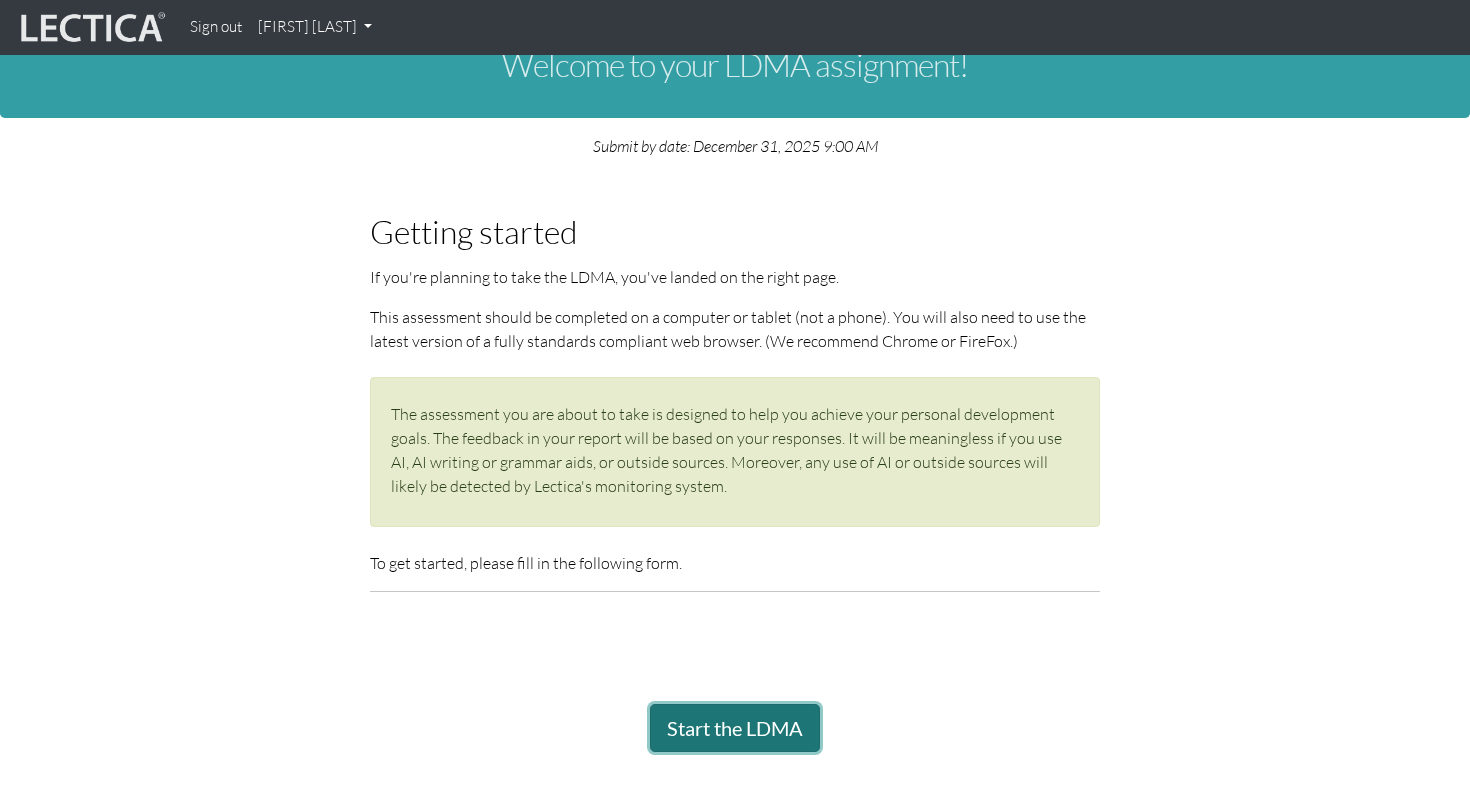 click on "Start the LDMA" at bounding box center [735, 728] 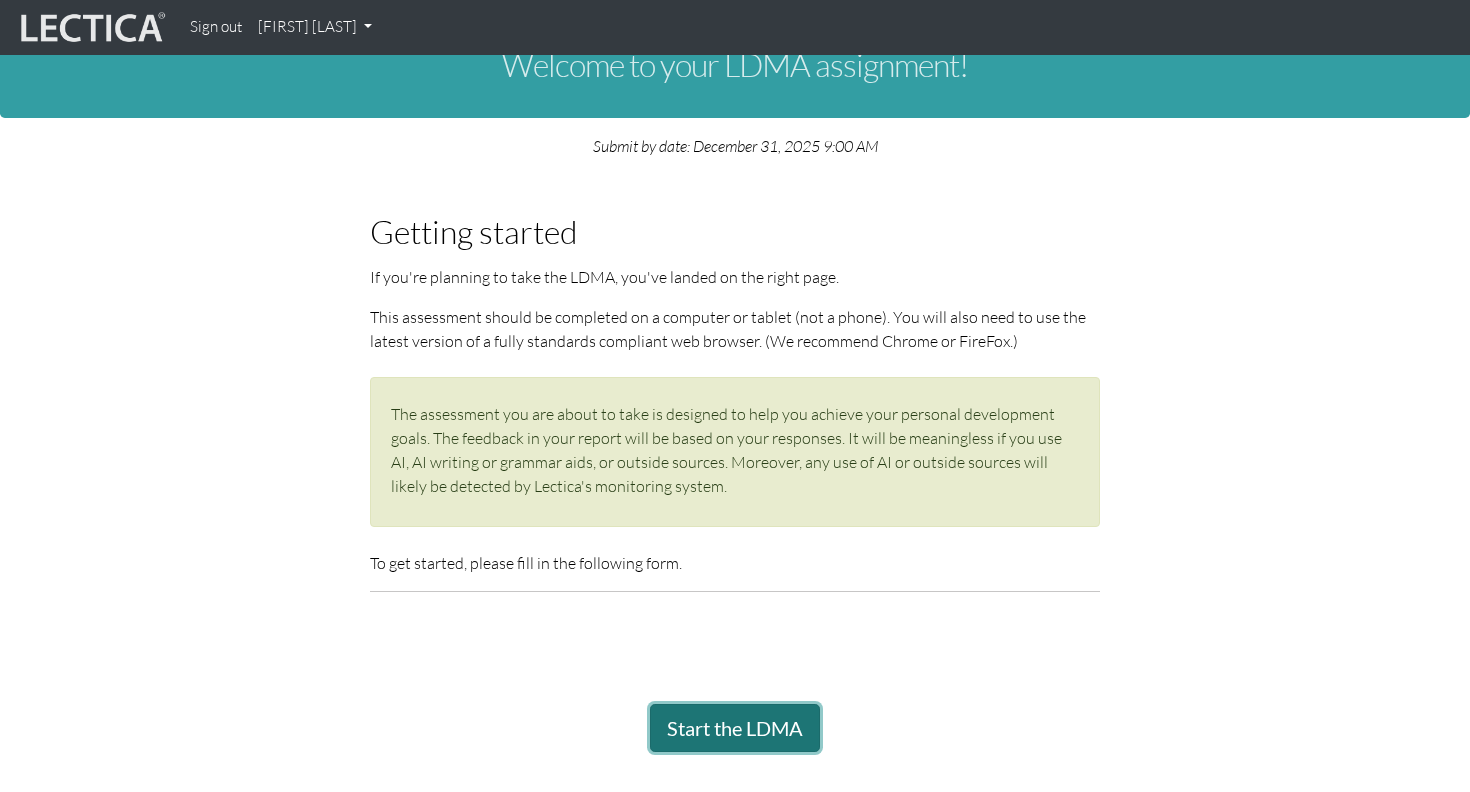 click on "Start the LDMA" at bounding box center (735, 728) 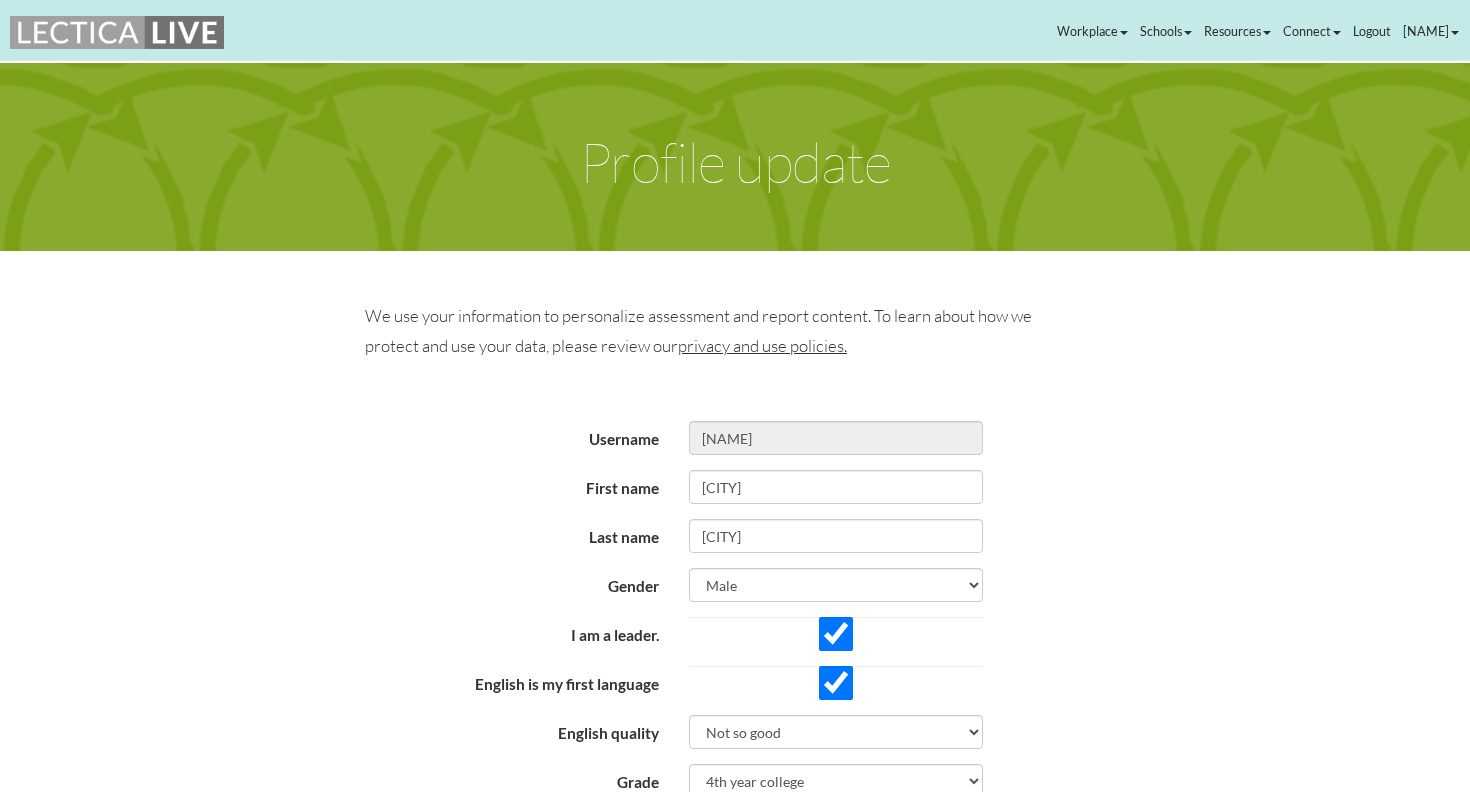 scroll, scrollTop: 0, scrollLeft: 0, axis: both 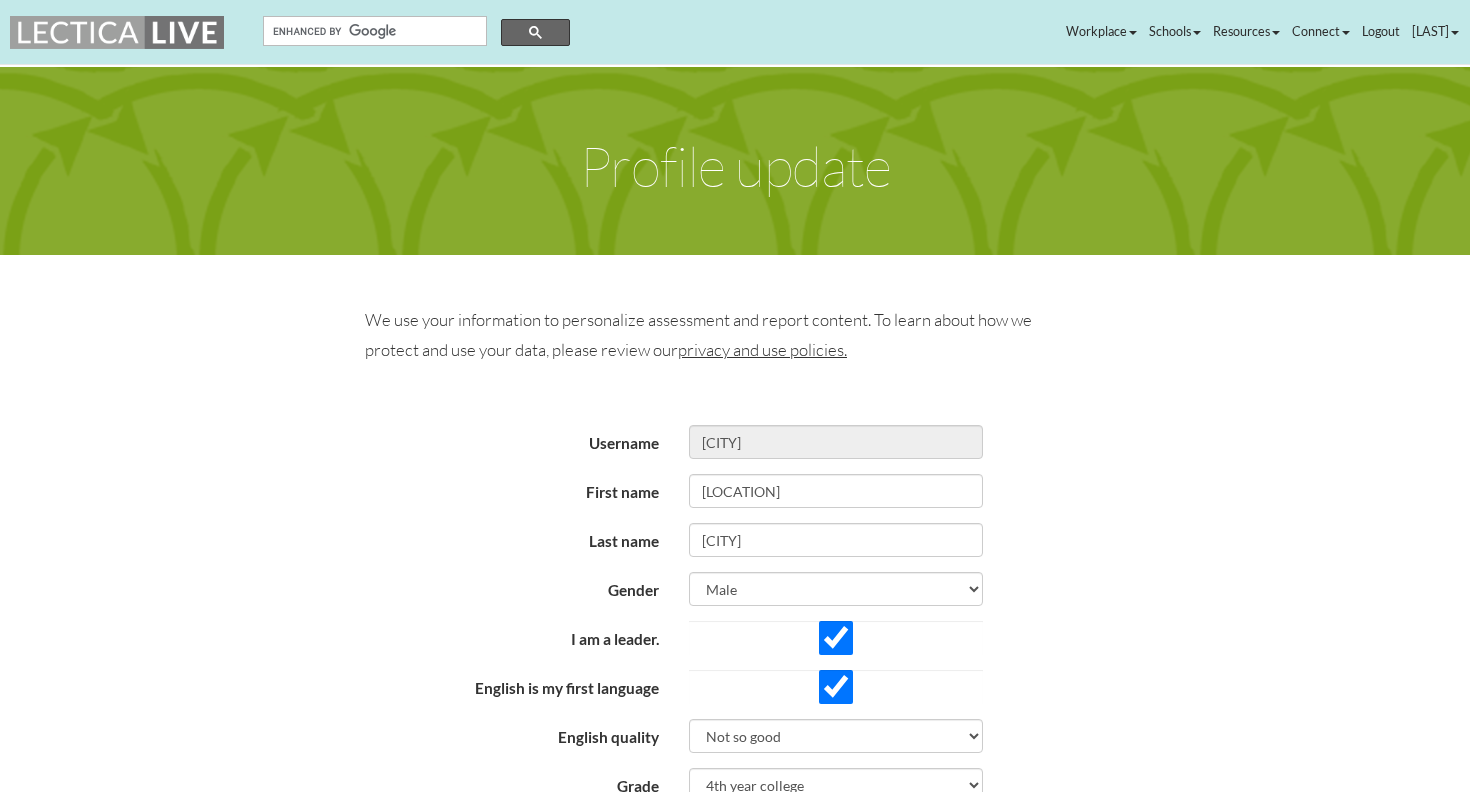 click at bounding box center [373, 31] 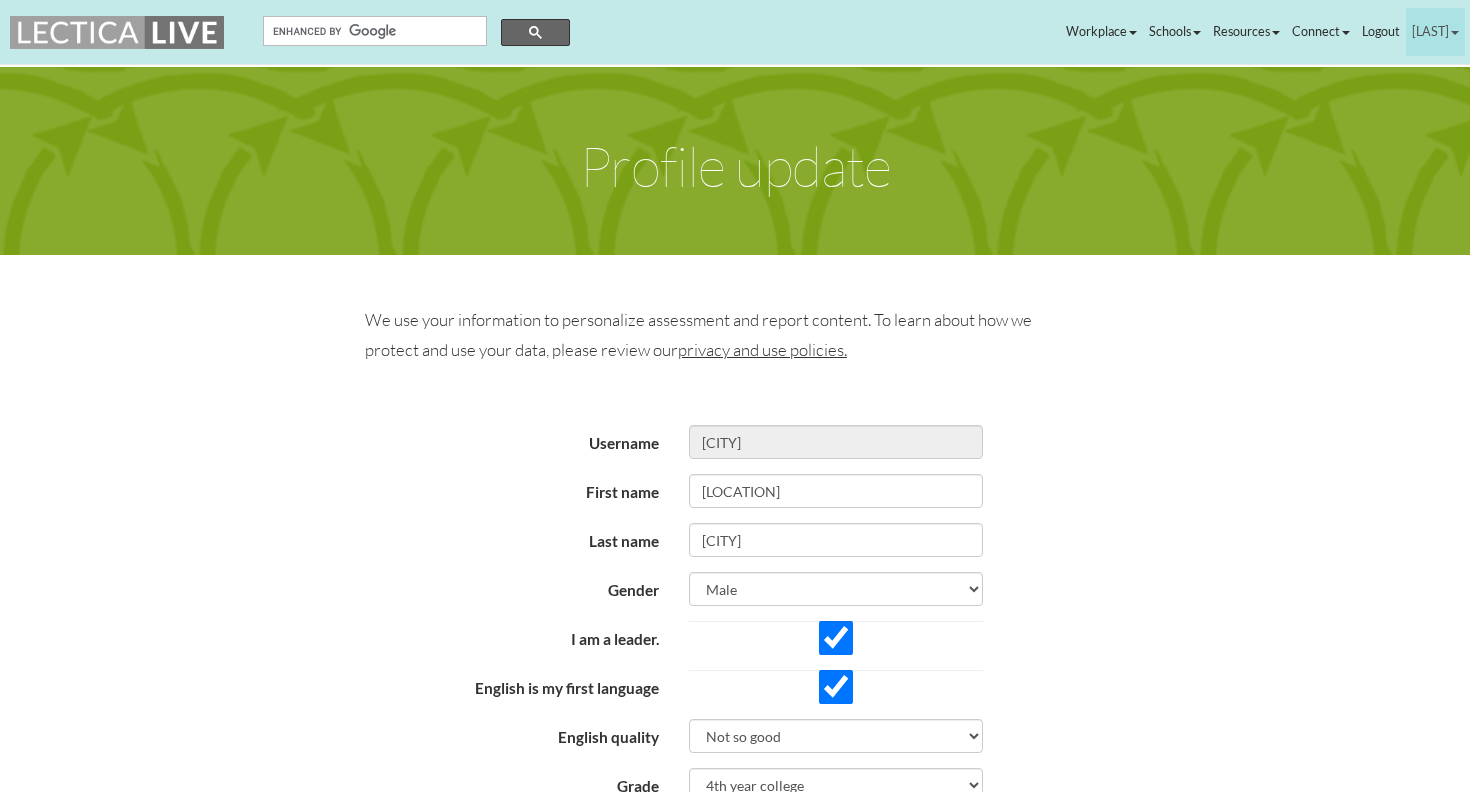 click on "[LAST]" at bounding box center (1321, 32) 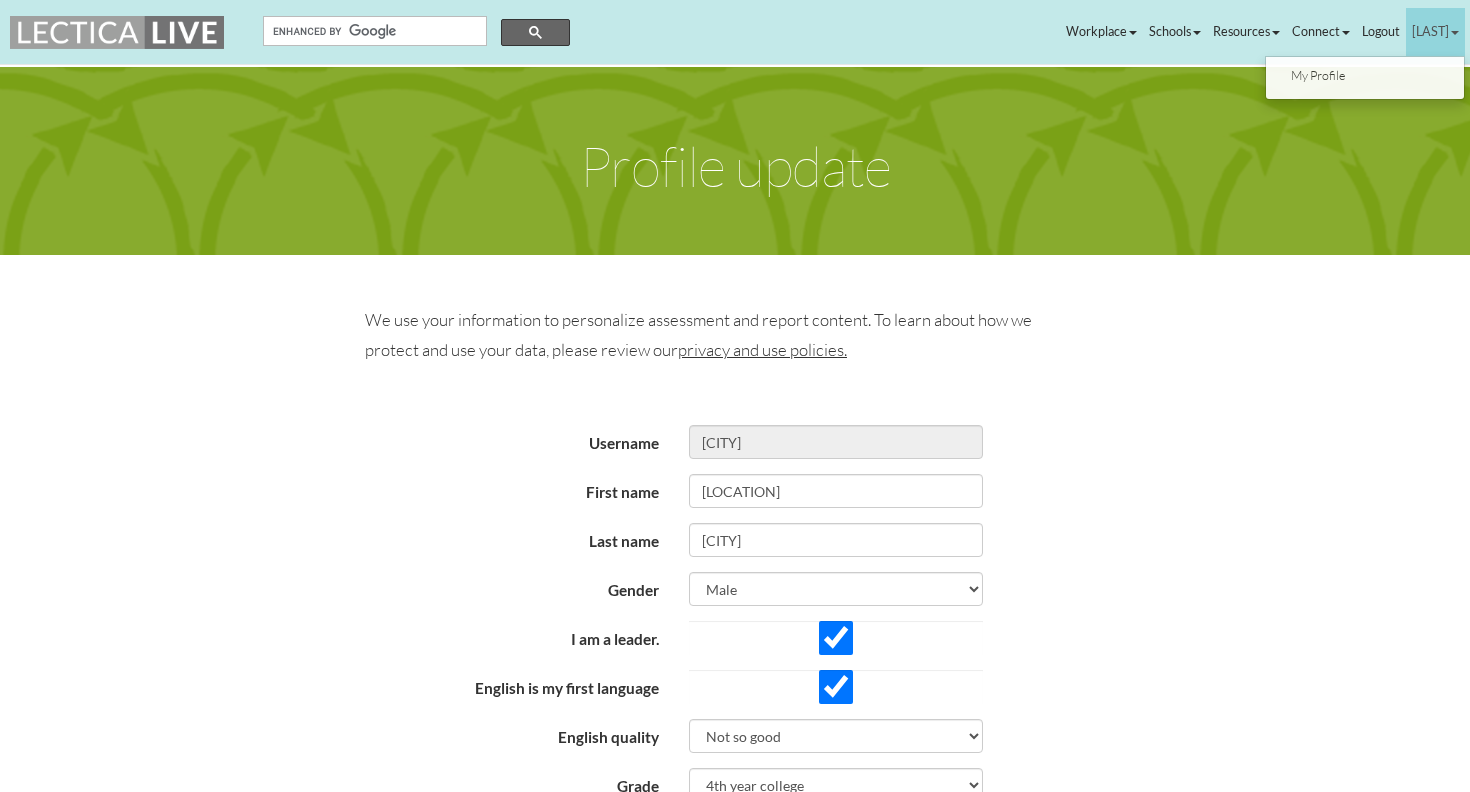 click on "My Profile" at bounding box center [1365, 78] 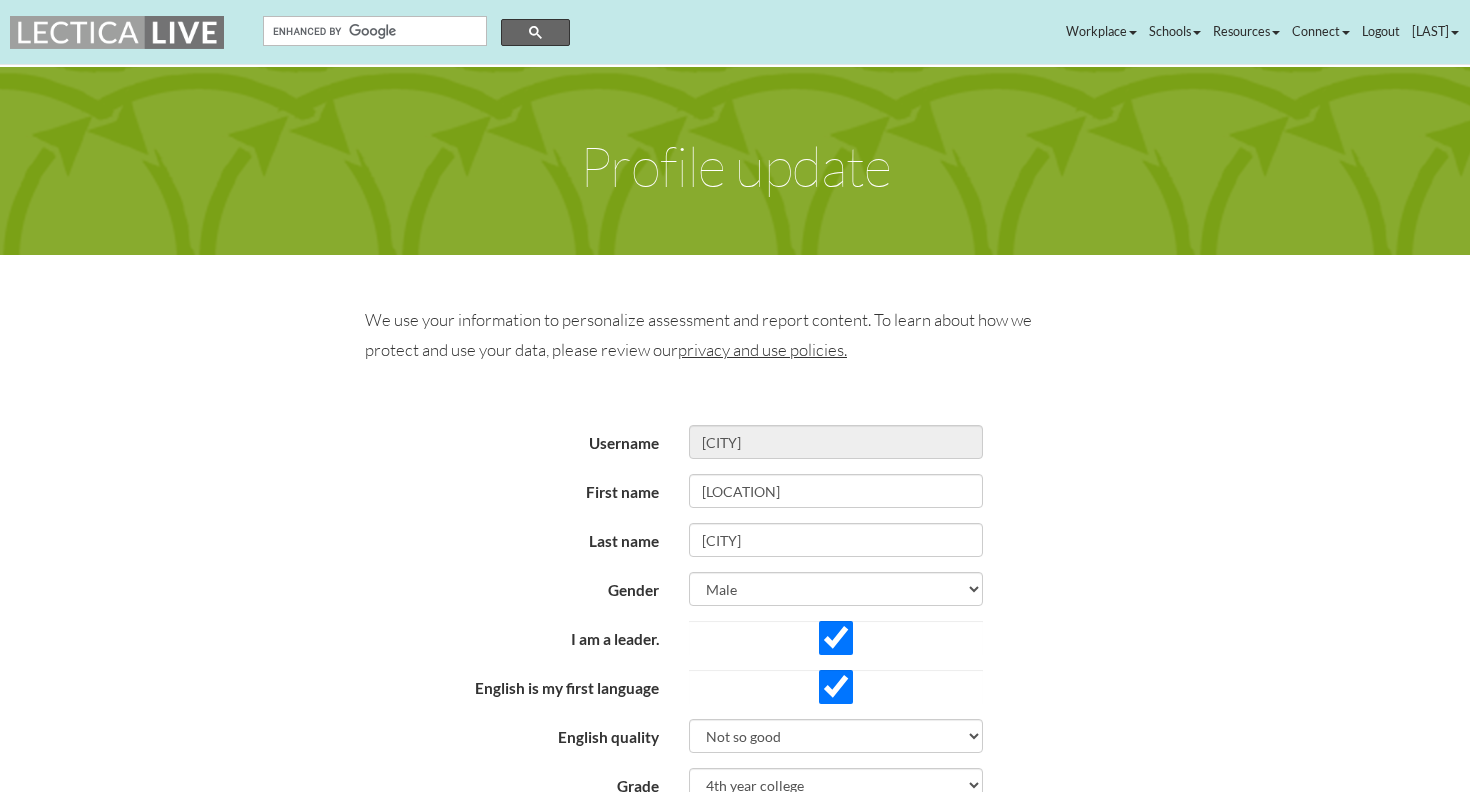 click on "Profile update" at bounding box center (735, 161) 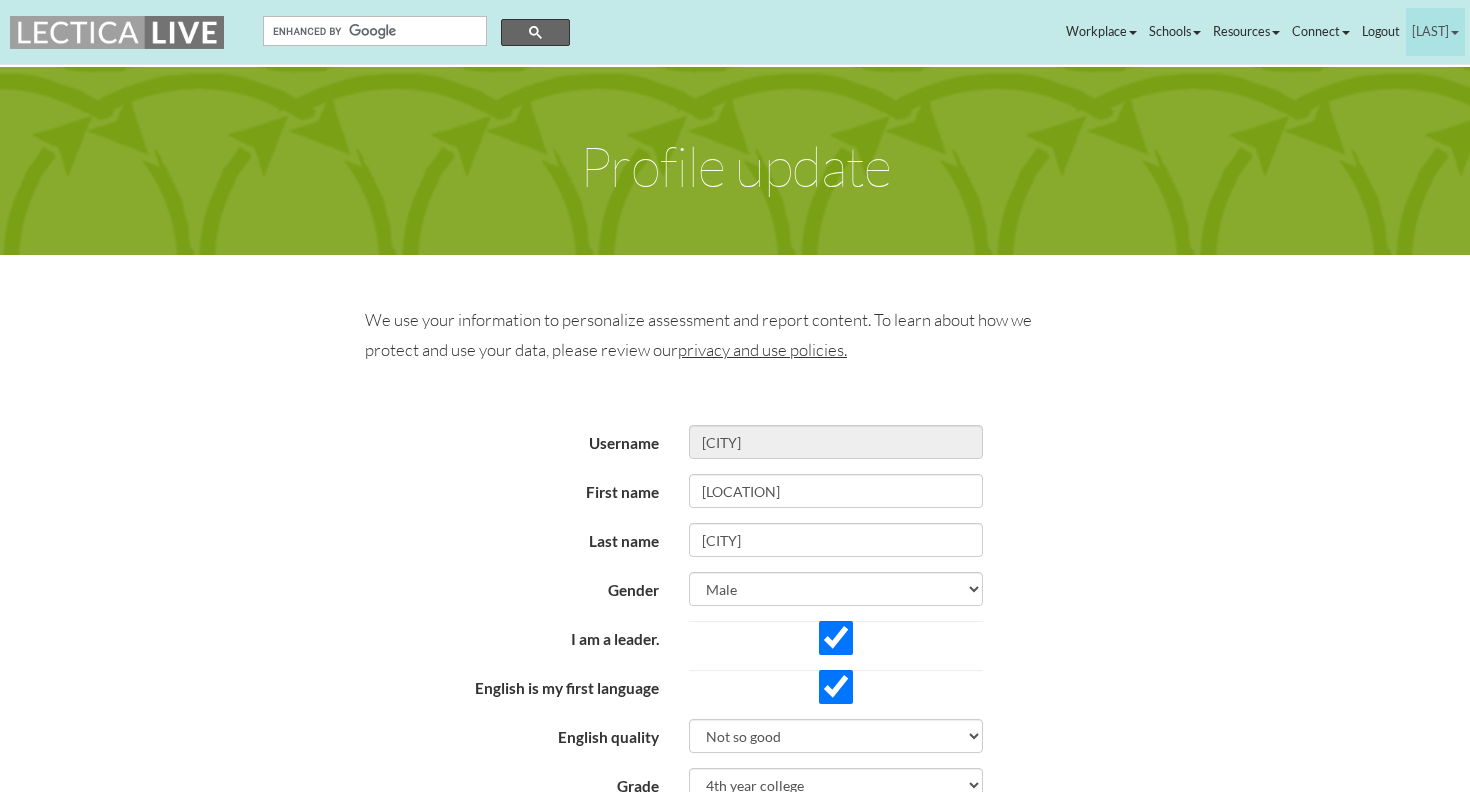 click on "[NAME]" at bounding box center (1321, 32) 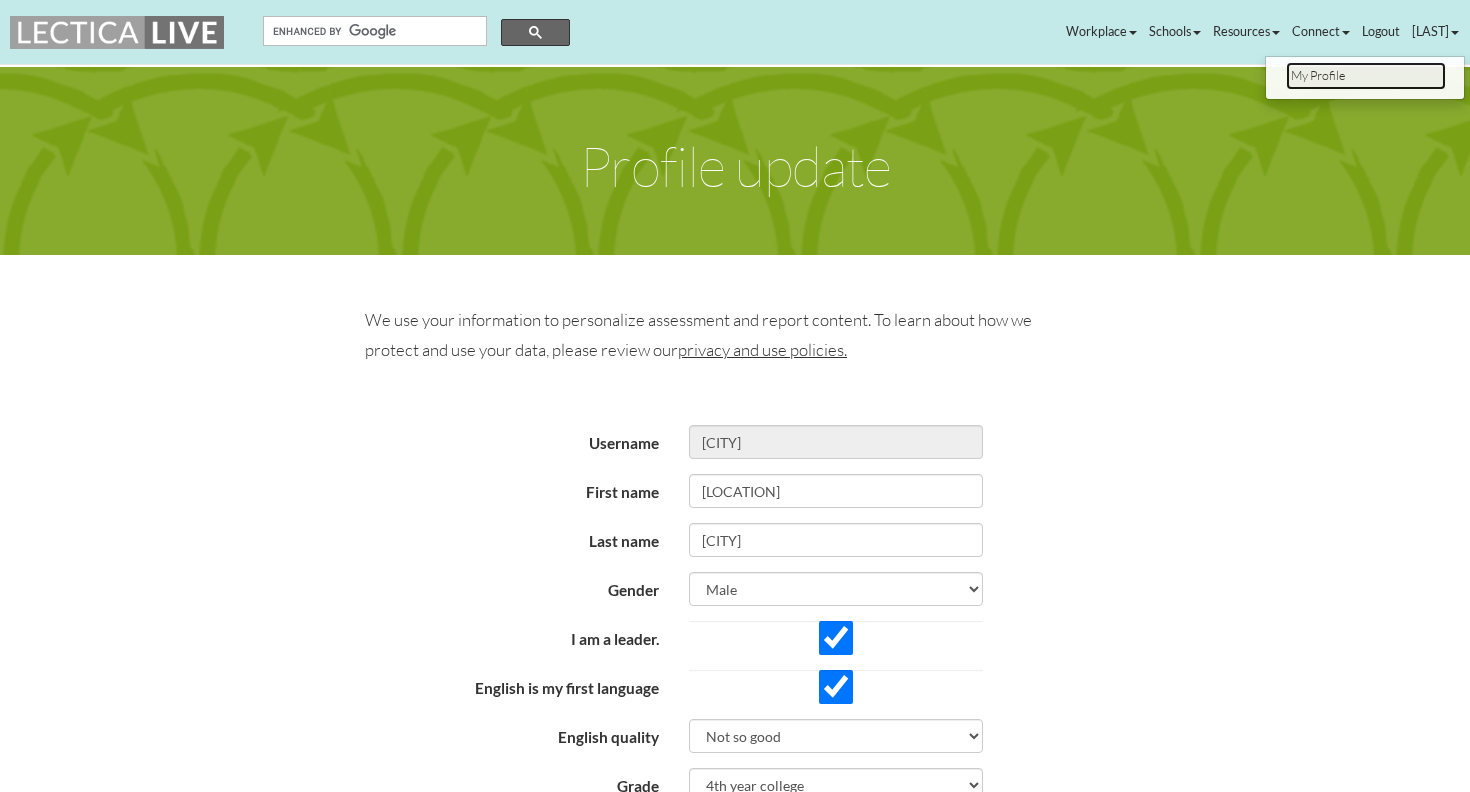 click on "My Profile" at bounding box center [1366, 76] 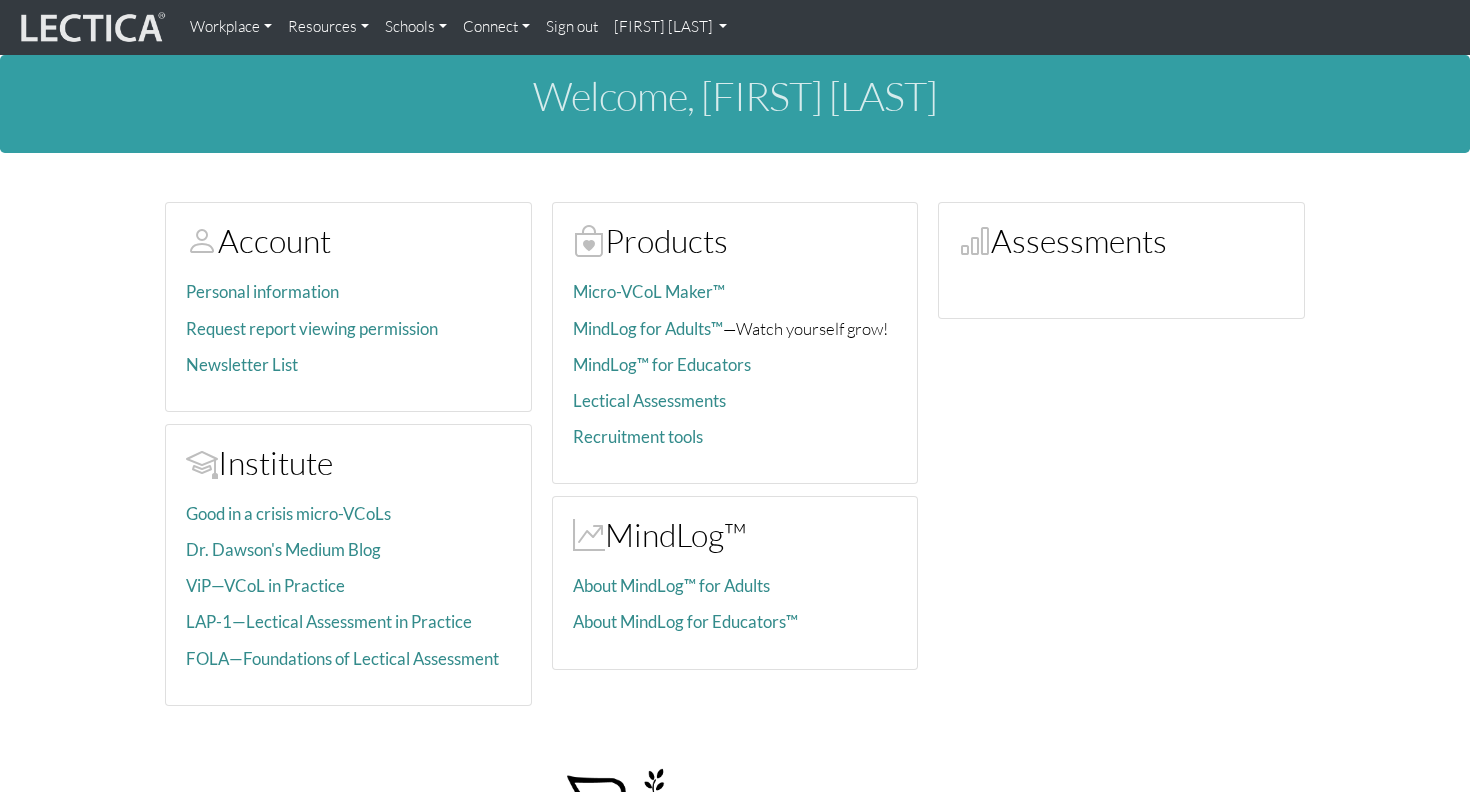 scroll, scrollTop: 0, scrollLeft: 0, axis: both 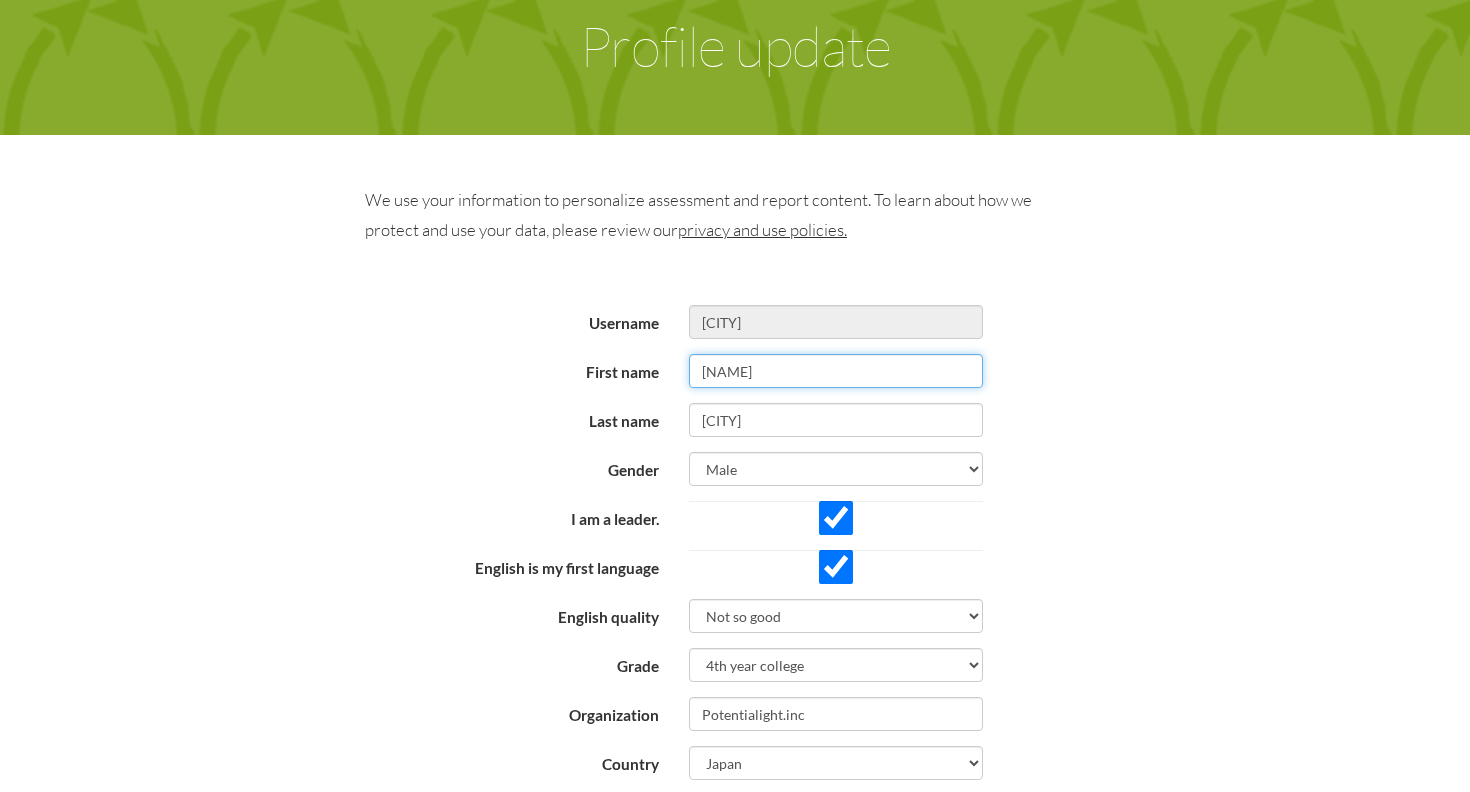click on "[NAME]" at bounding box center (836, 371) 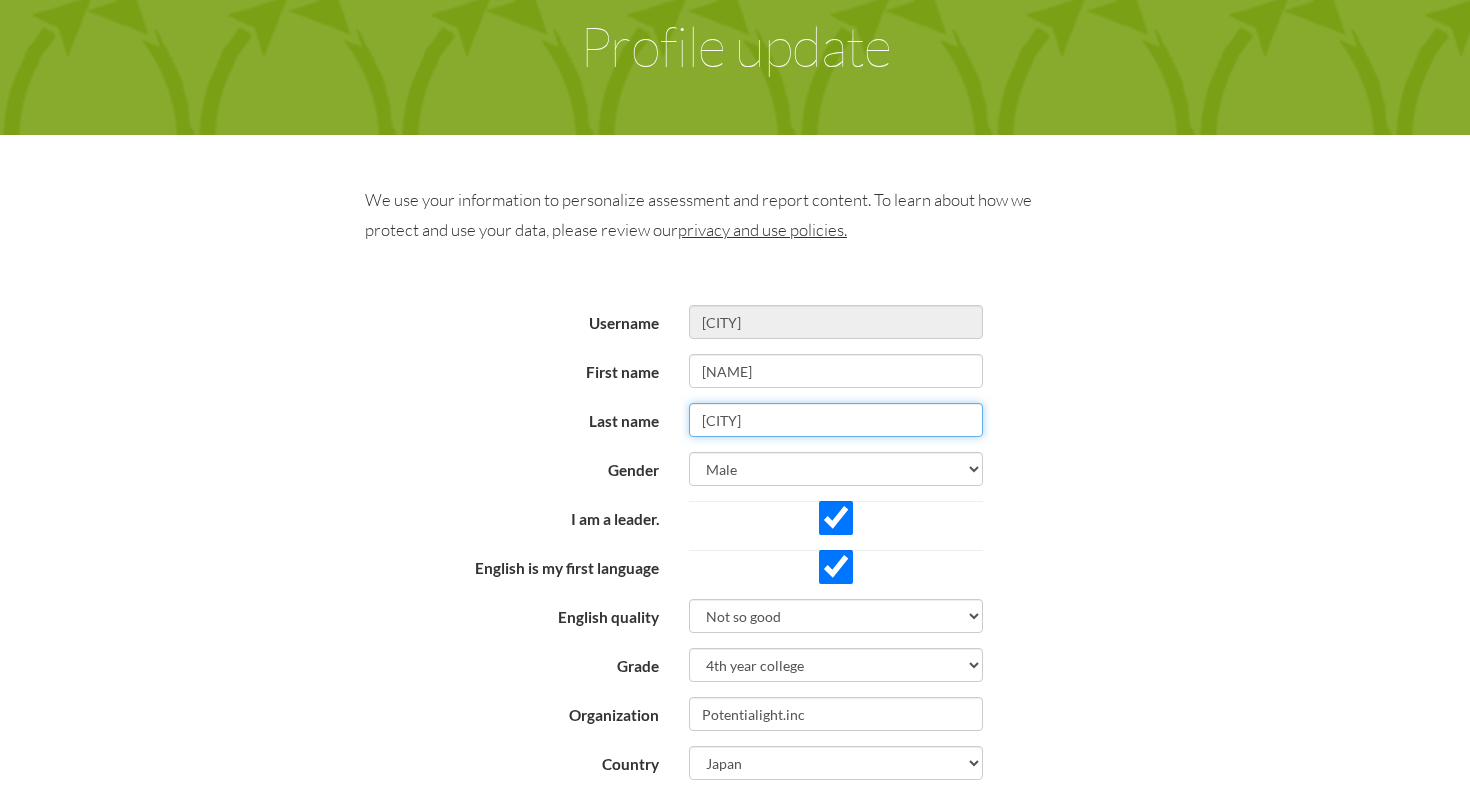 click on "[CITY]" at bounding box center (836, 420) 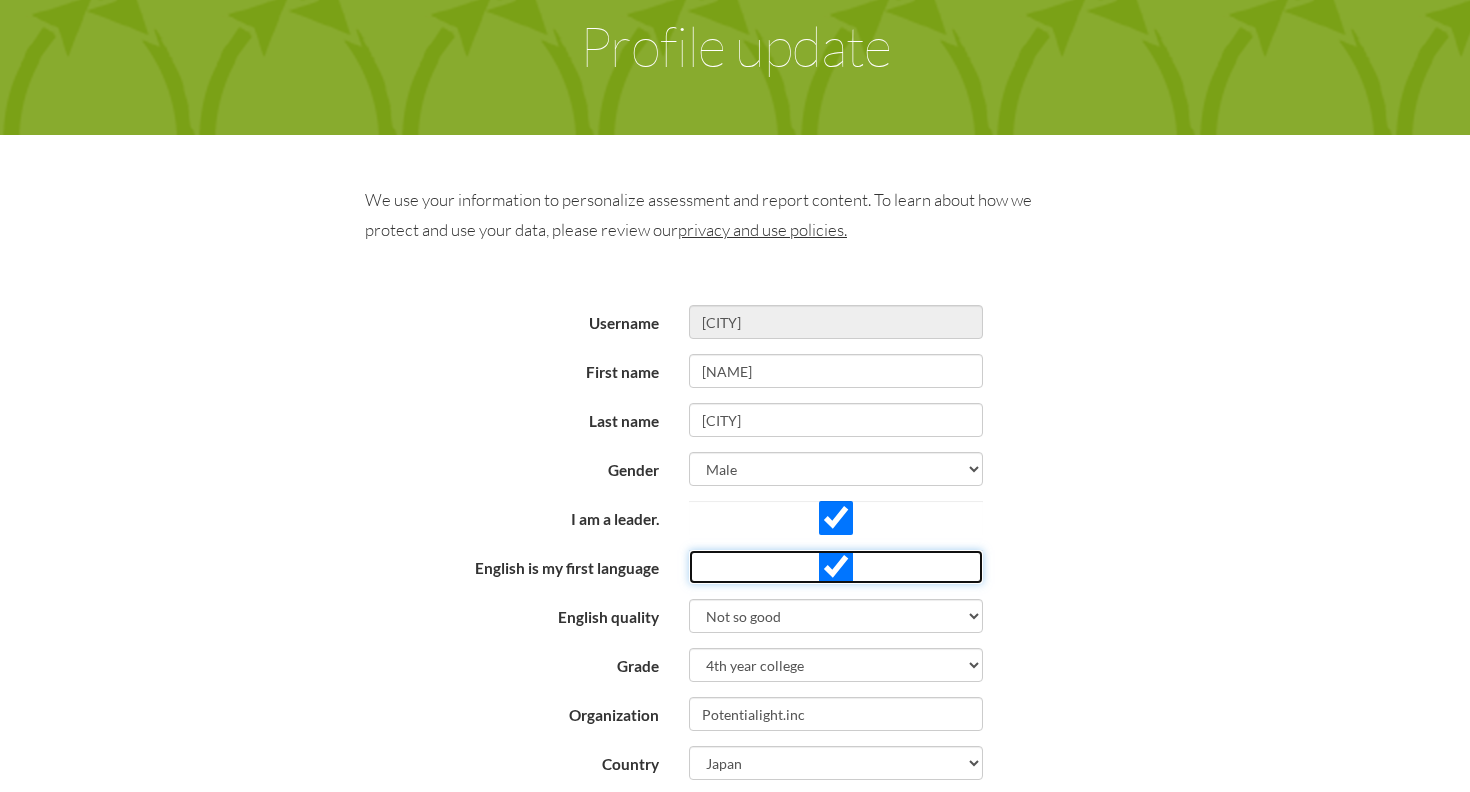 click on "English is my first language" at bounding box center [836, 567] 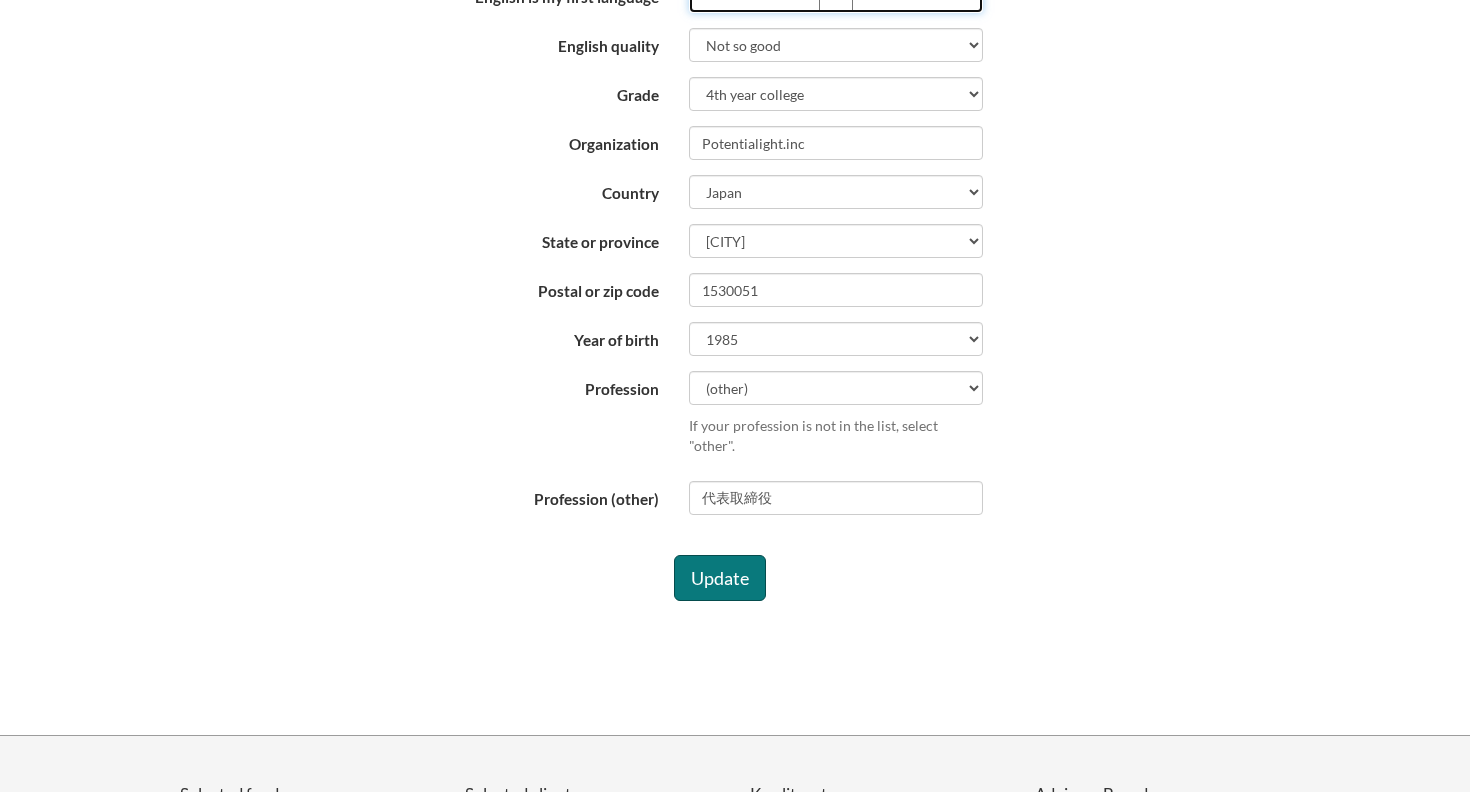 scroll, scrollTop: 717, scrollLeft: 0, axis: vertical 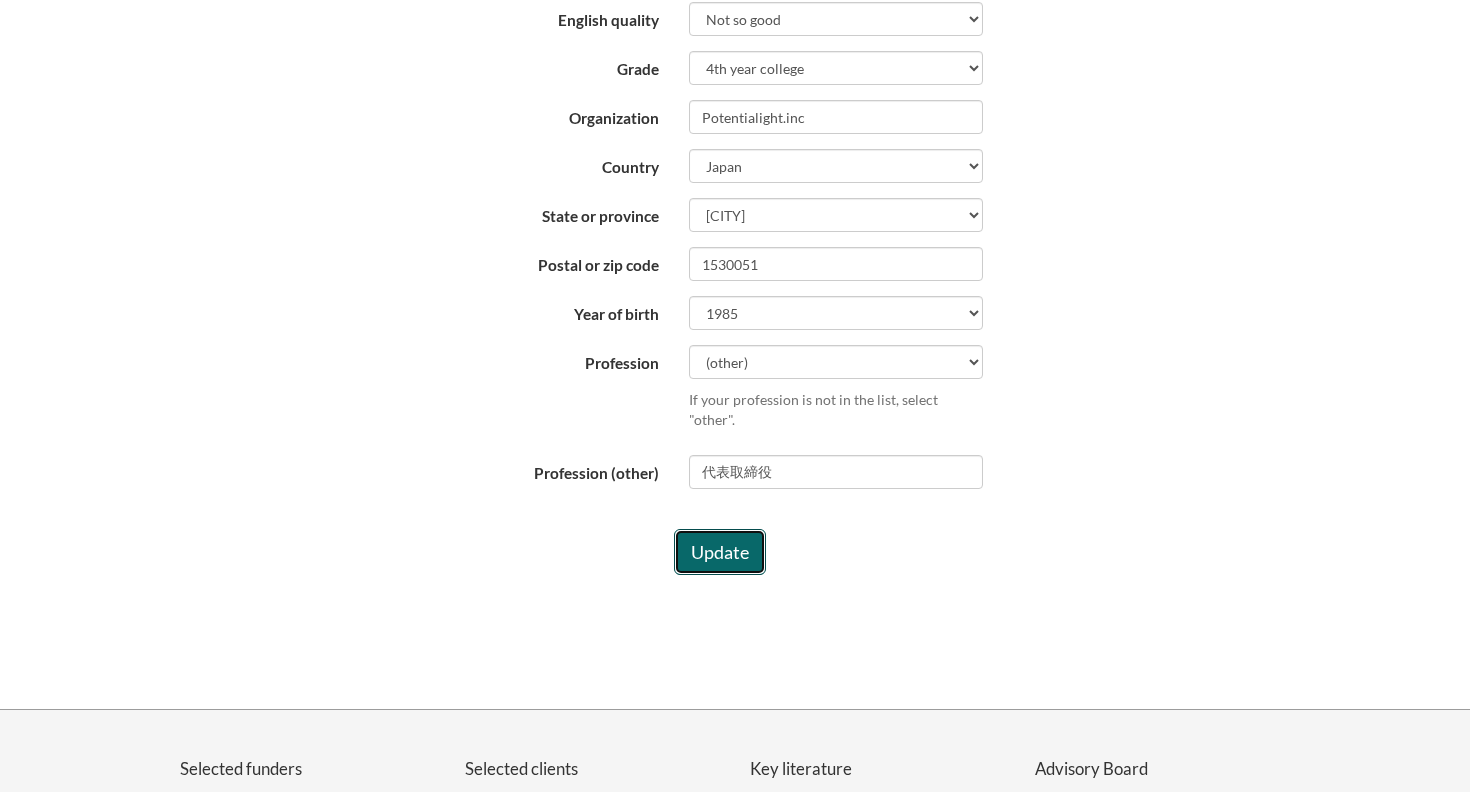 drag, startPoint x: 705, startPoint y: 520, endPoint x: 760, endPoint y: 491, distance: 62.177166 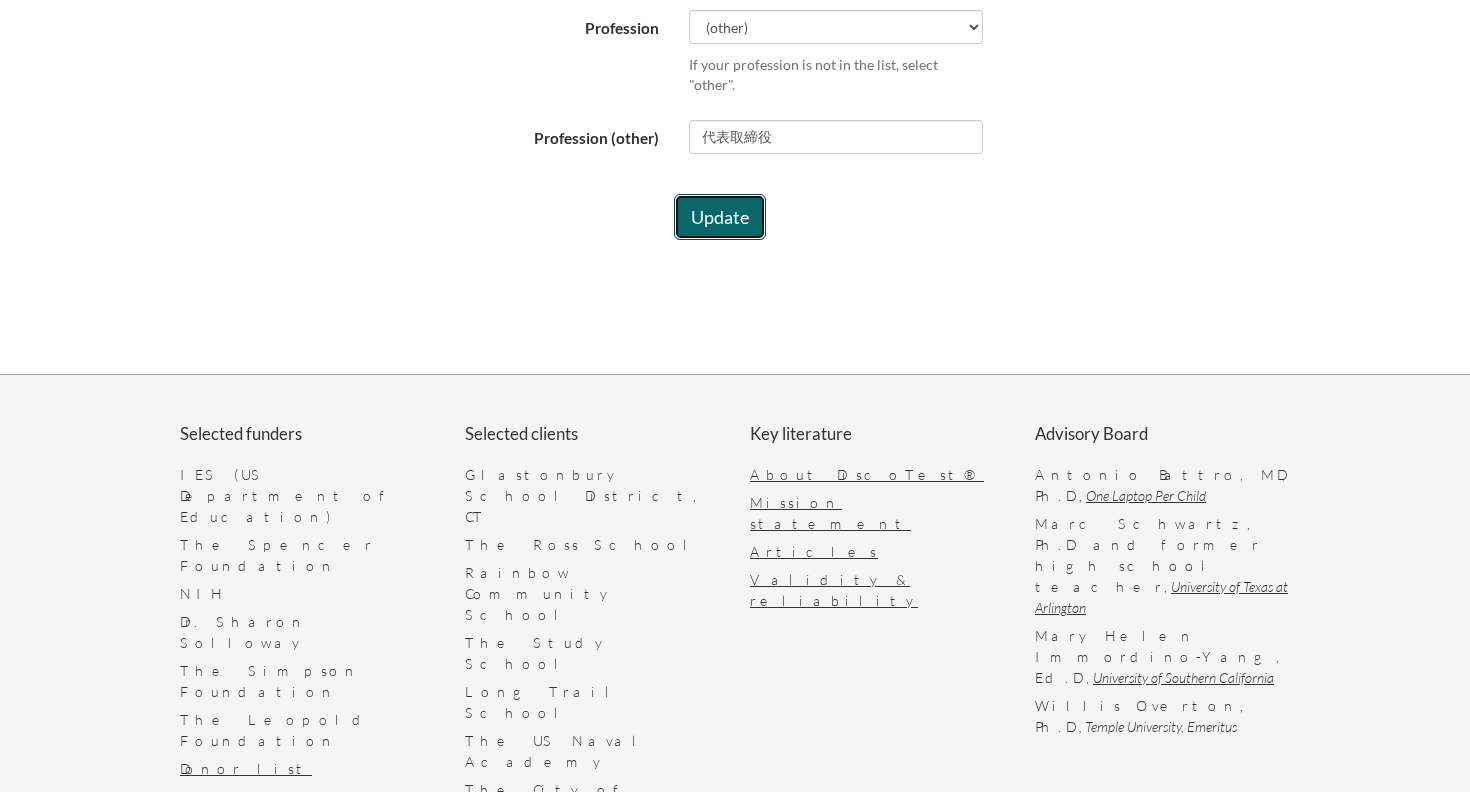 scroll, scrollTop: 1125, scrollLeft: 0, axis: vertical 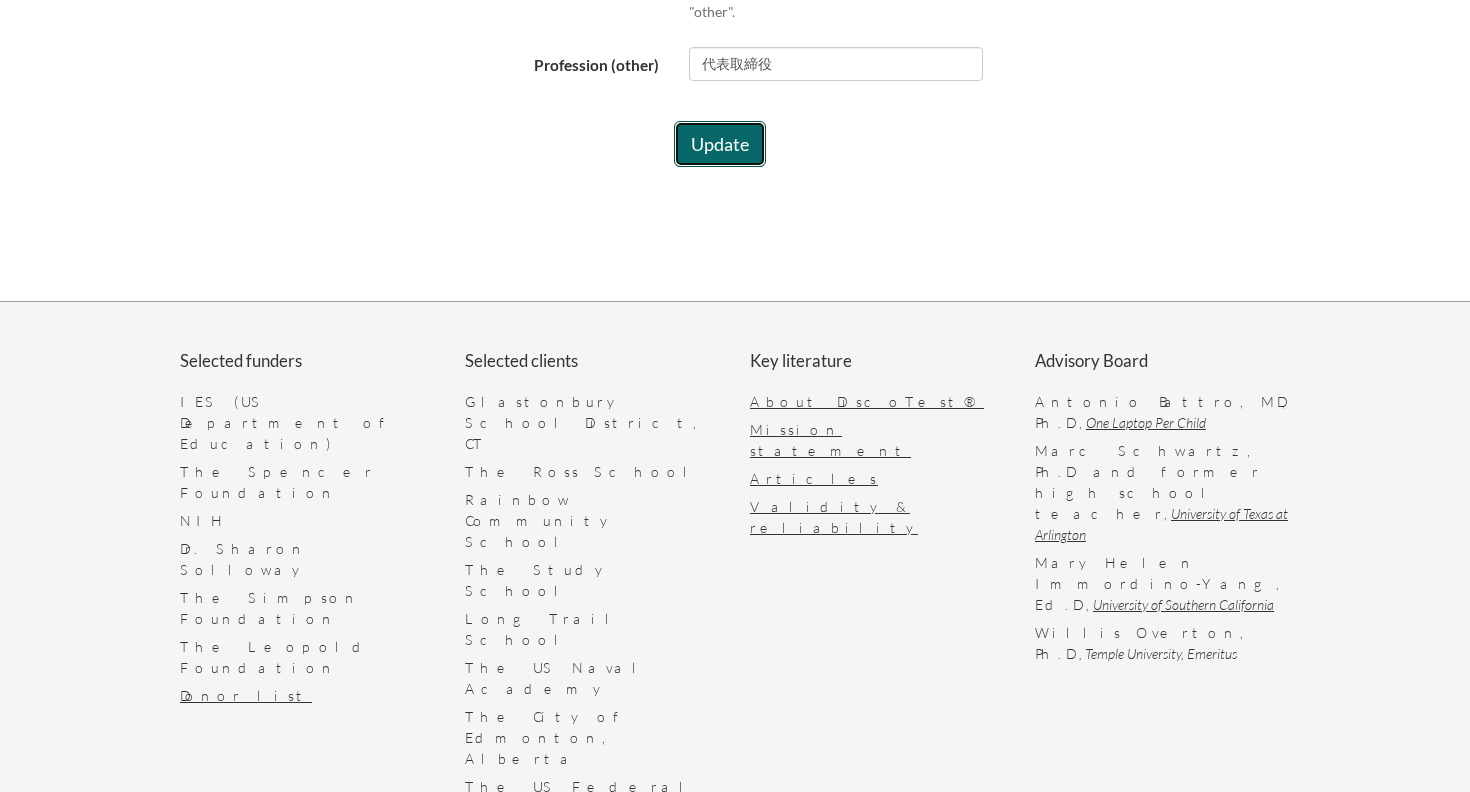 click on "Update" at bounding box center [720, 144] 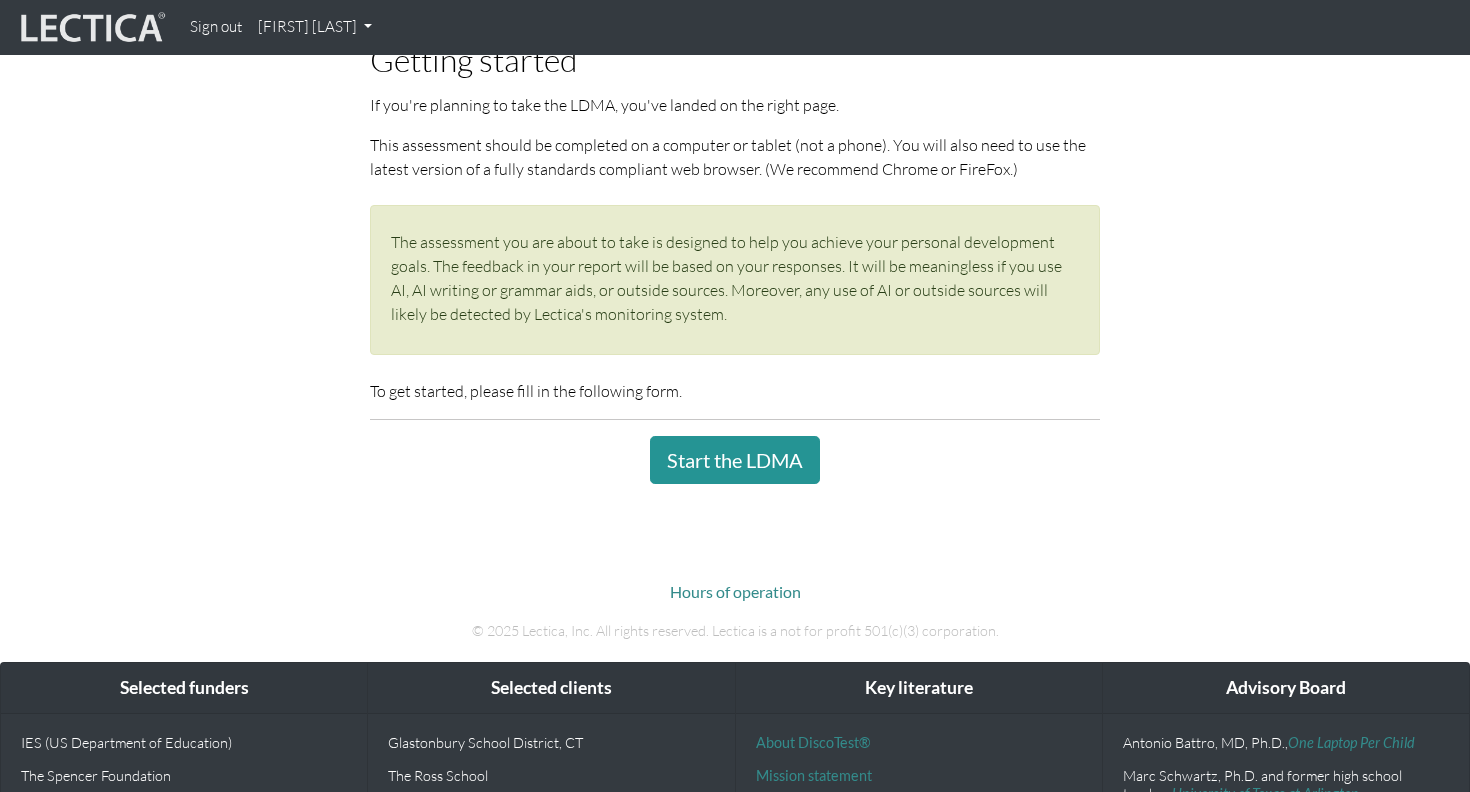 scroll, scrollTop: 225, scrollLeft: 0, axis: vertical 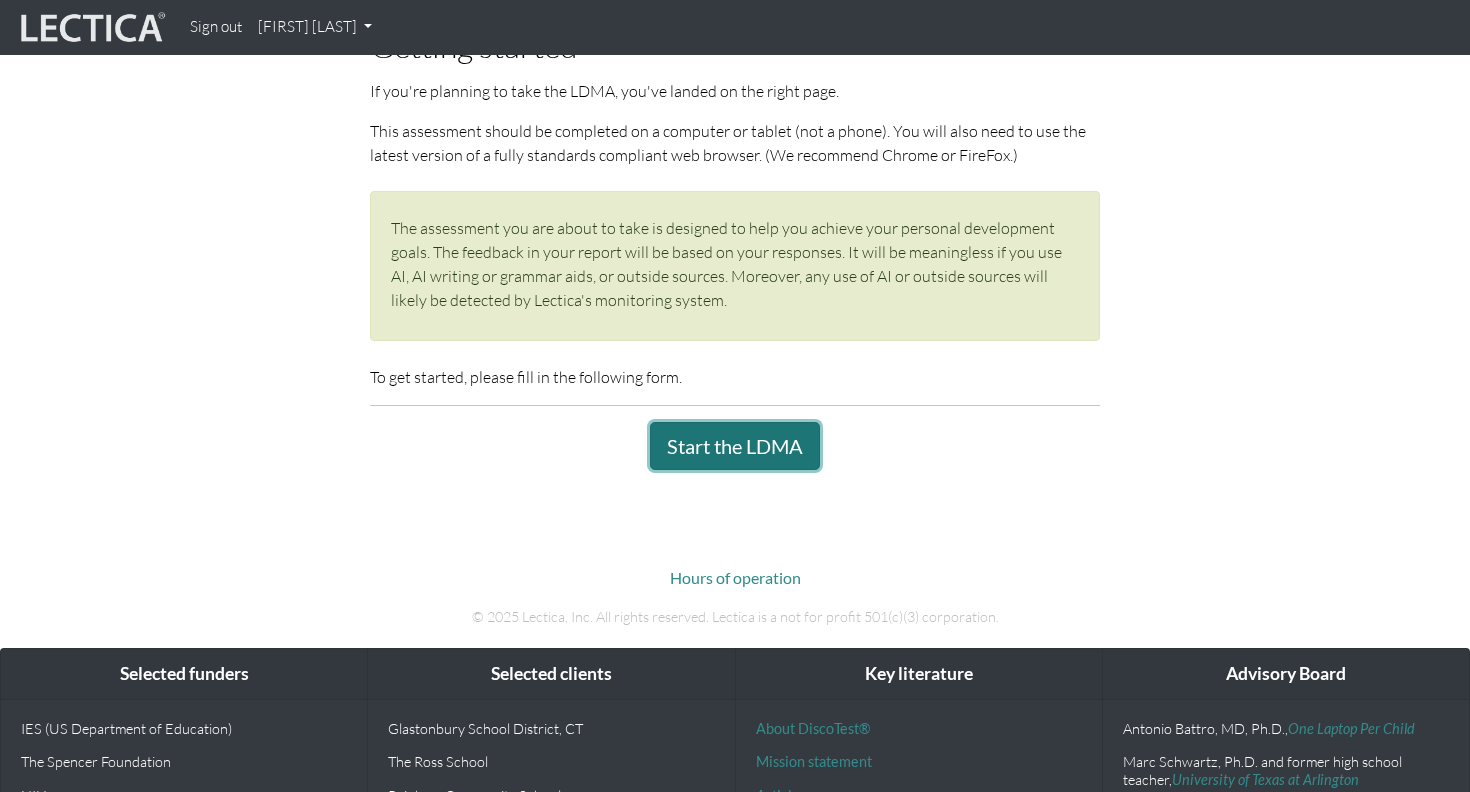click on "Start the LDMA" at bounding box center [735, 446] 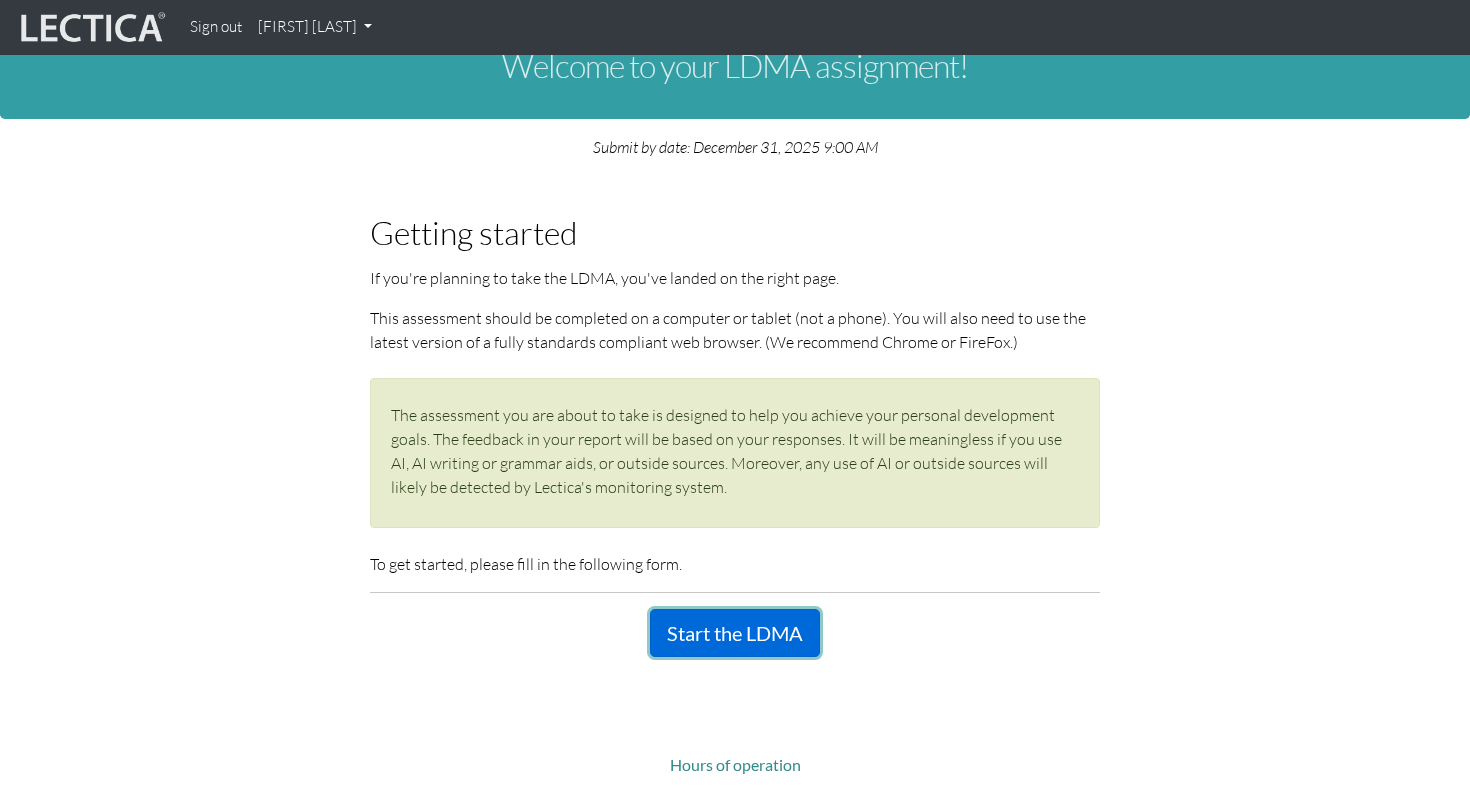 scroll, scrollTop: 0, scrollLeft: 0, axis: both 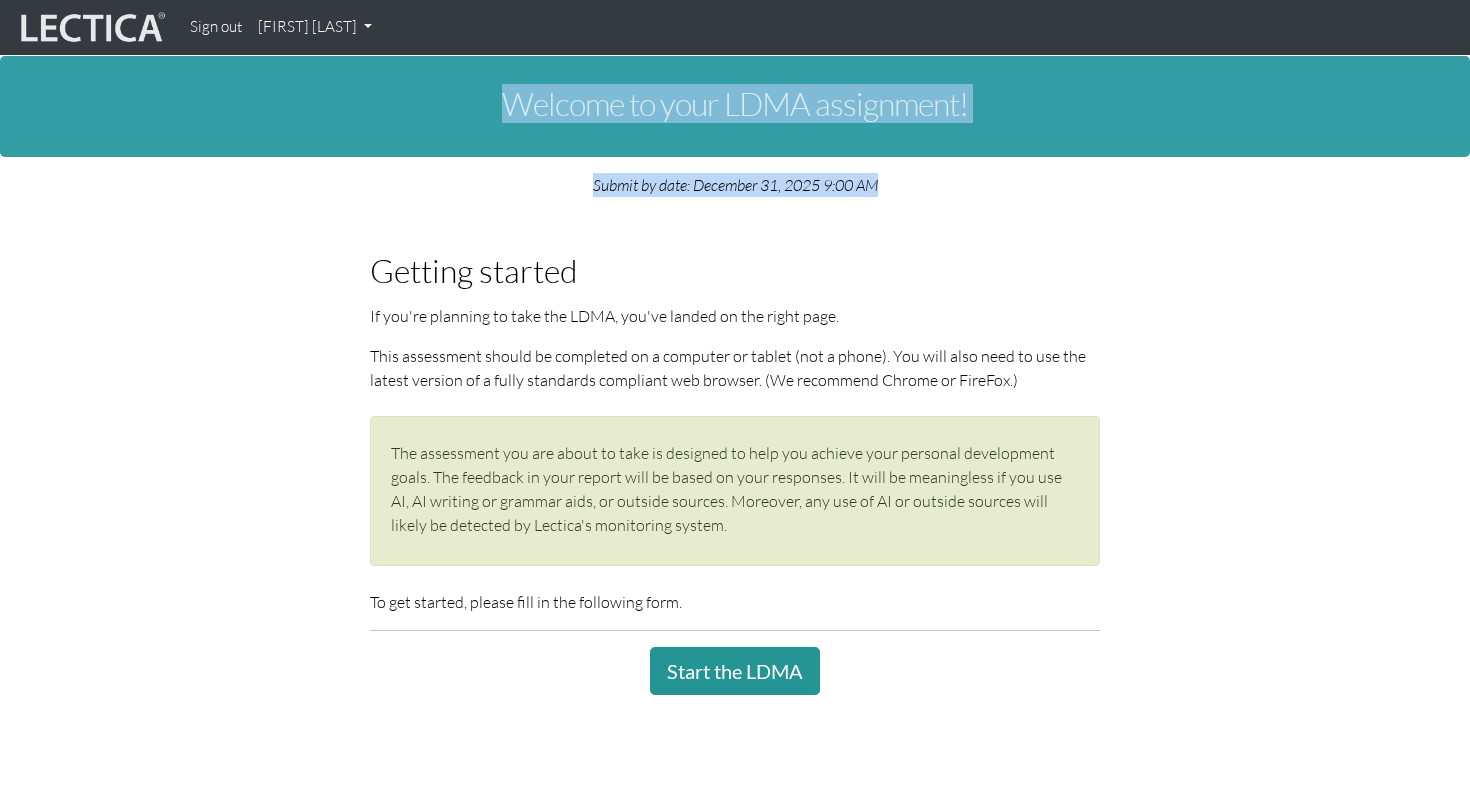 drag, startPoint x: 493, startPoint y: 108, endPoint x: 992, endPoint y: 182, distance: 504.45712 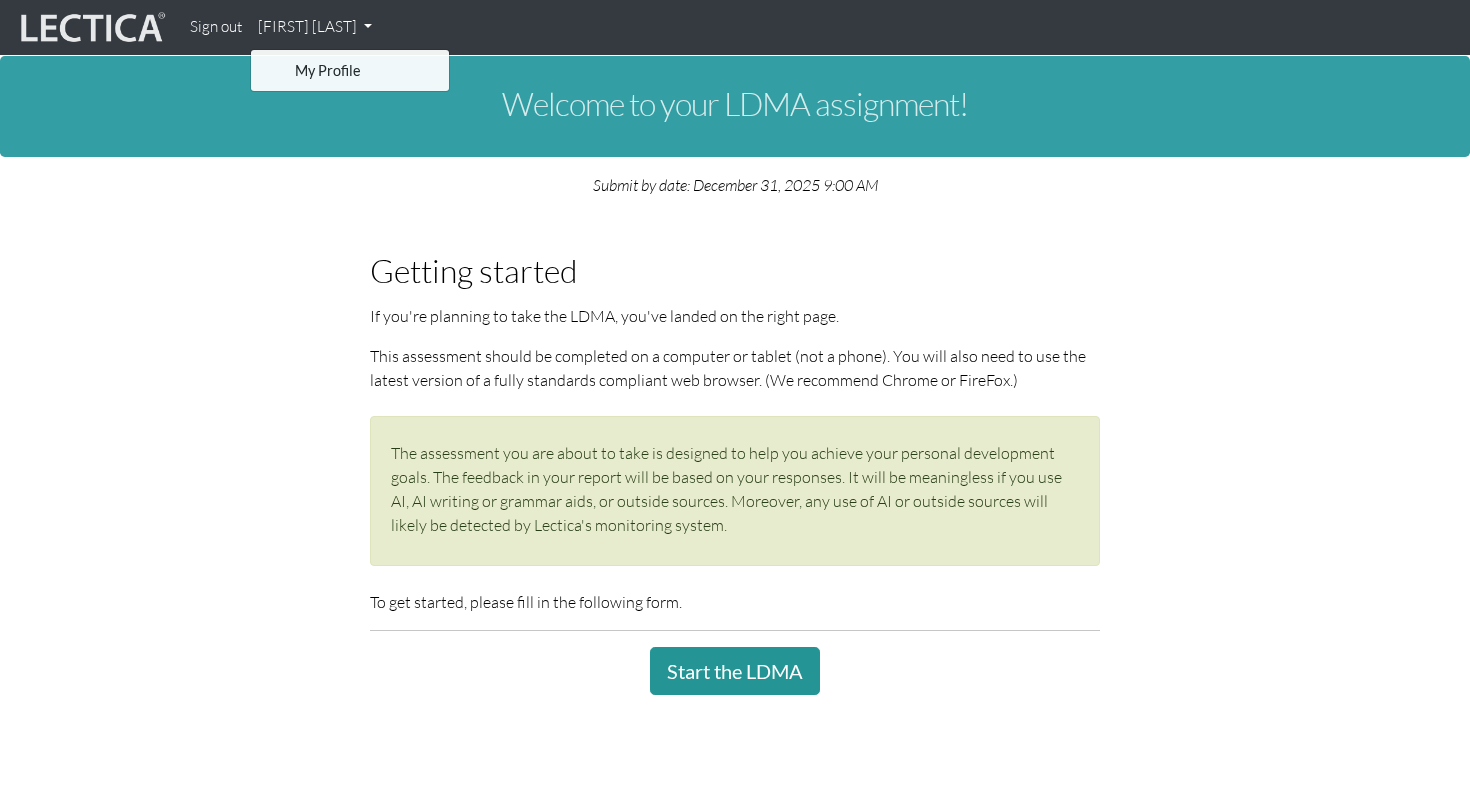 click on "My Profile" at bounding box center [350, 70] 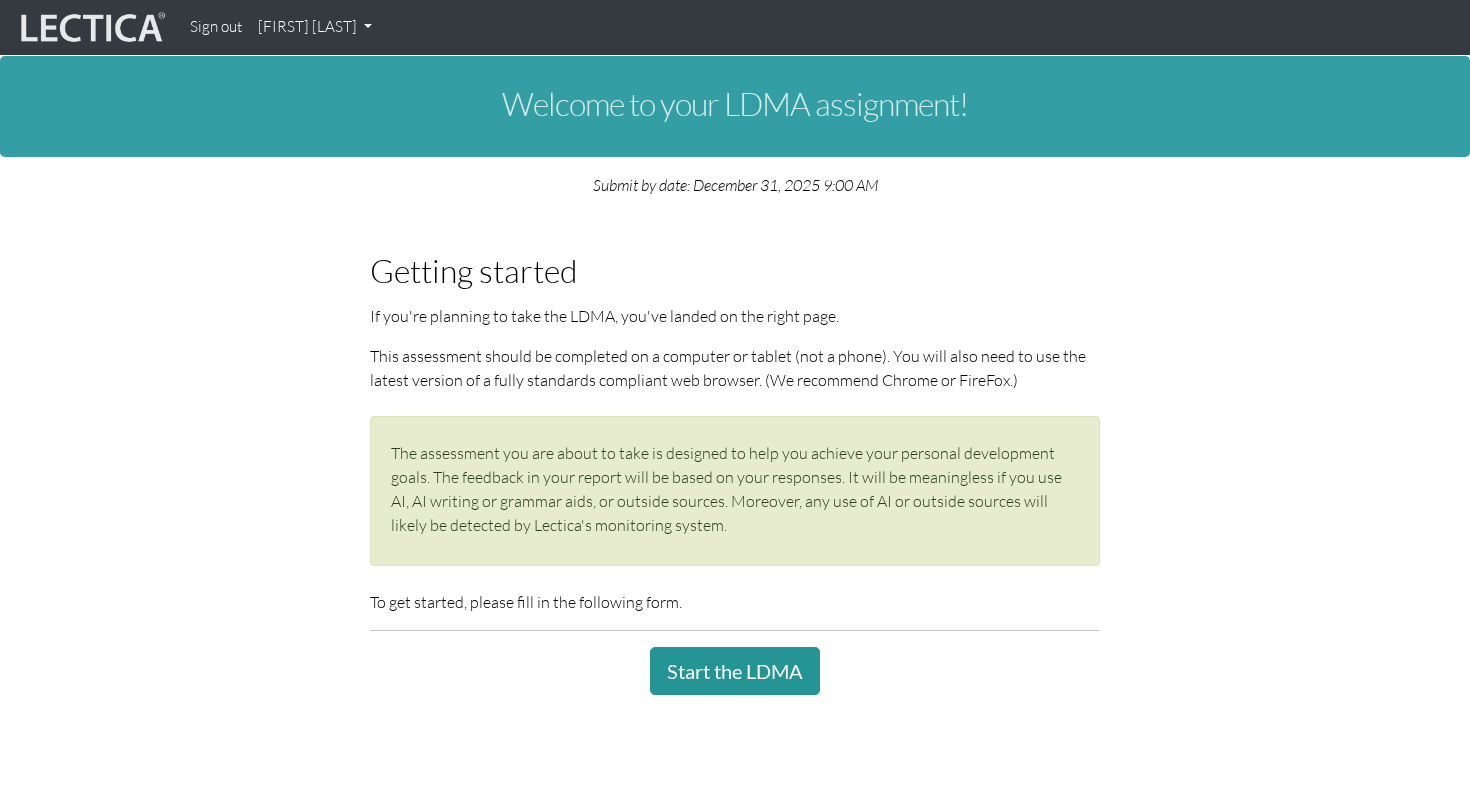 click on "[FIRST] [LAST]" at bounding box center (315, 27) 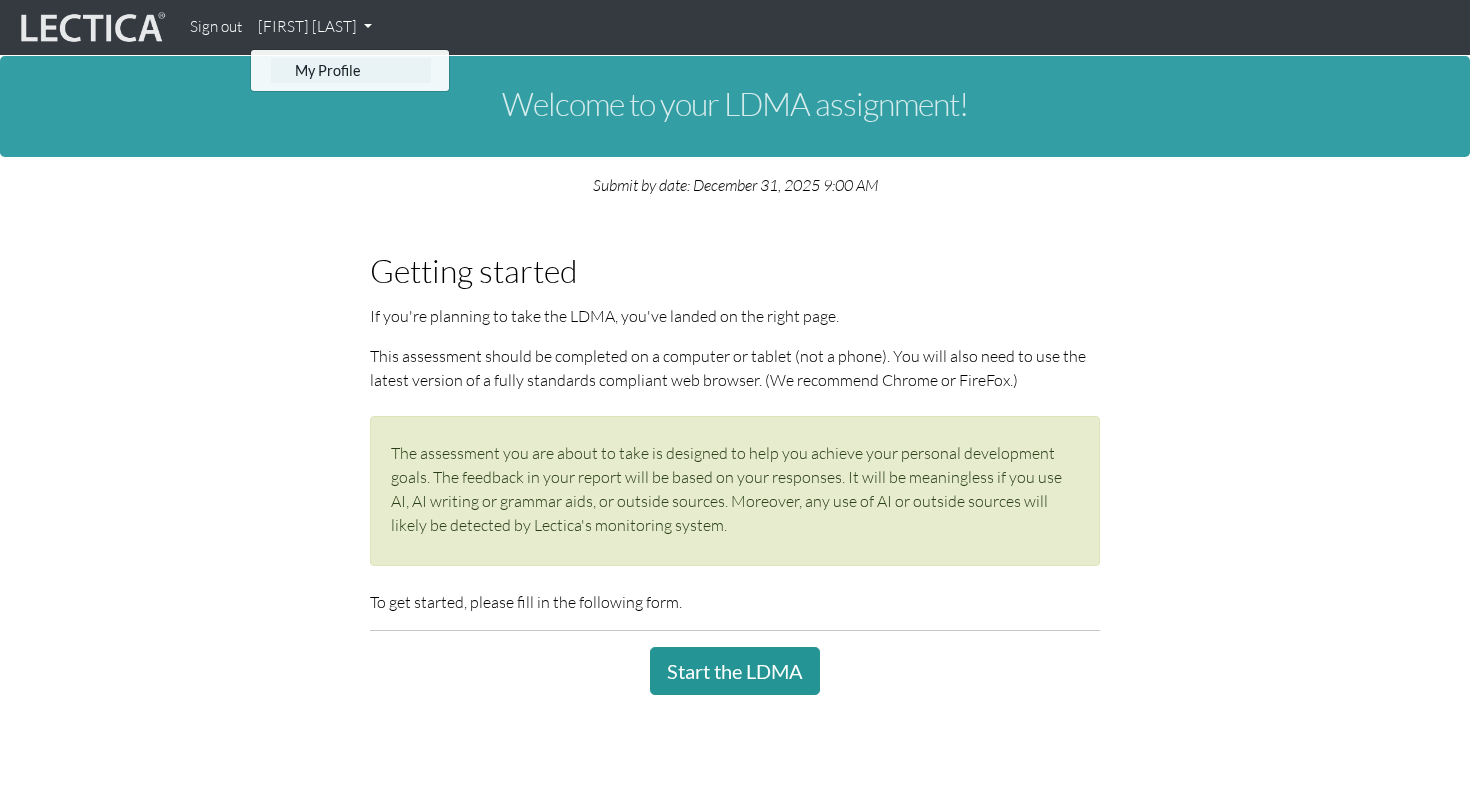 click on "My Profile" at bounding box center [351, 70] 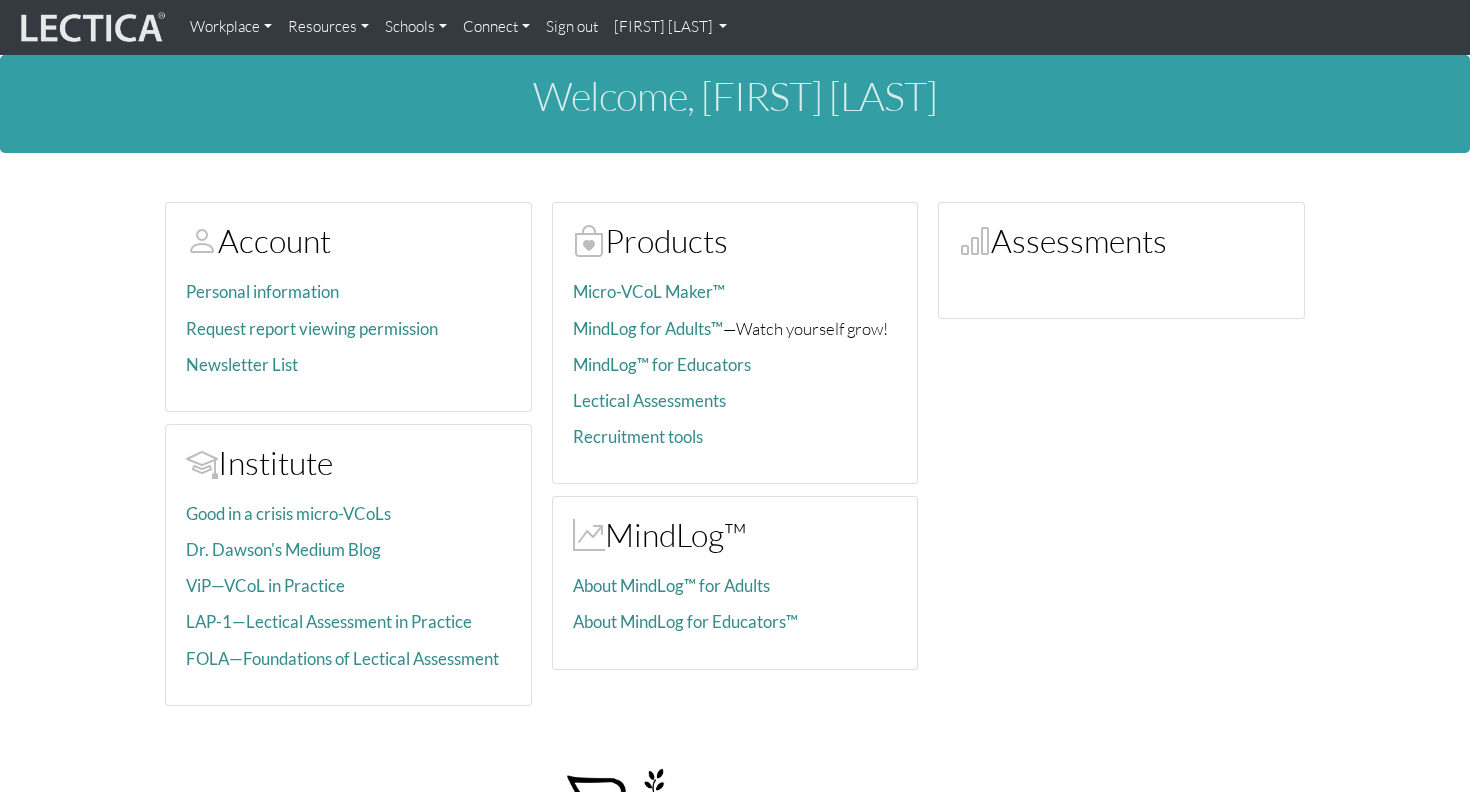 scroll, scrollTop: 0, scrollLeft: 0, axis: both 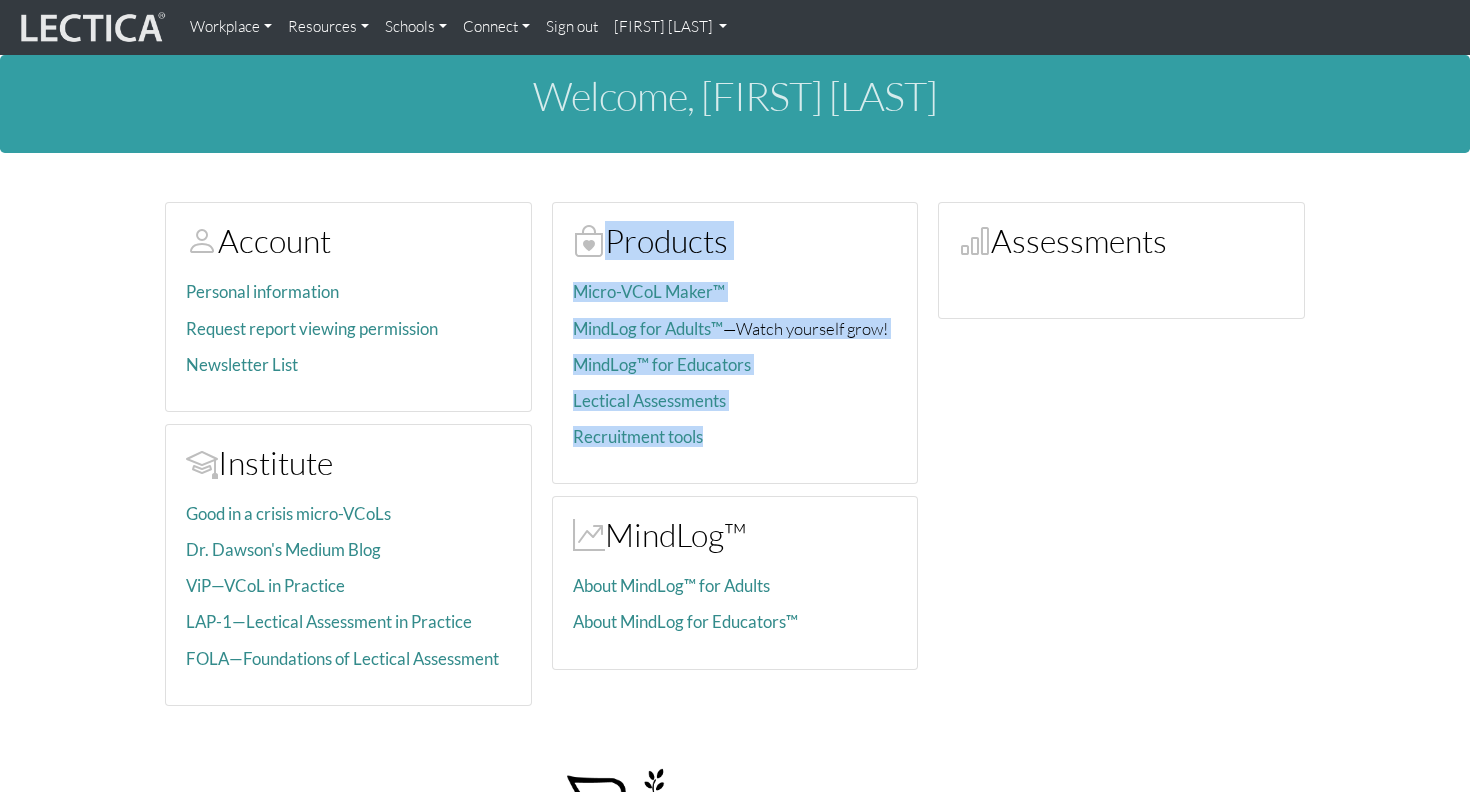 drag, startPoint x: 572, startPoint y: 261, endPoint x: 896, endPoint y: 483, distance: 392.75946 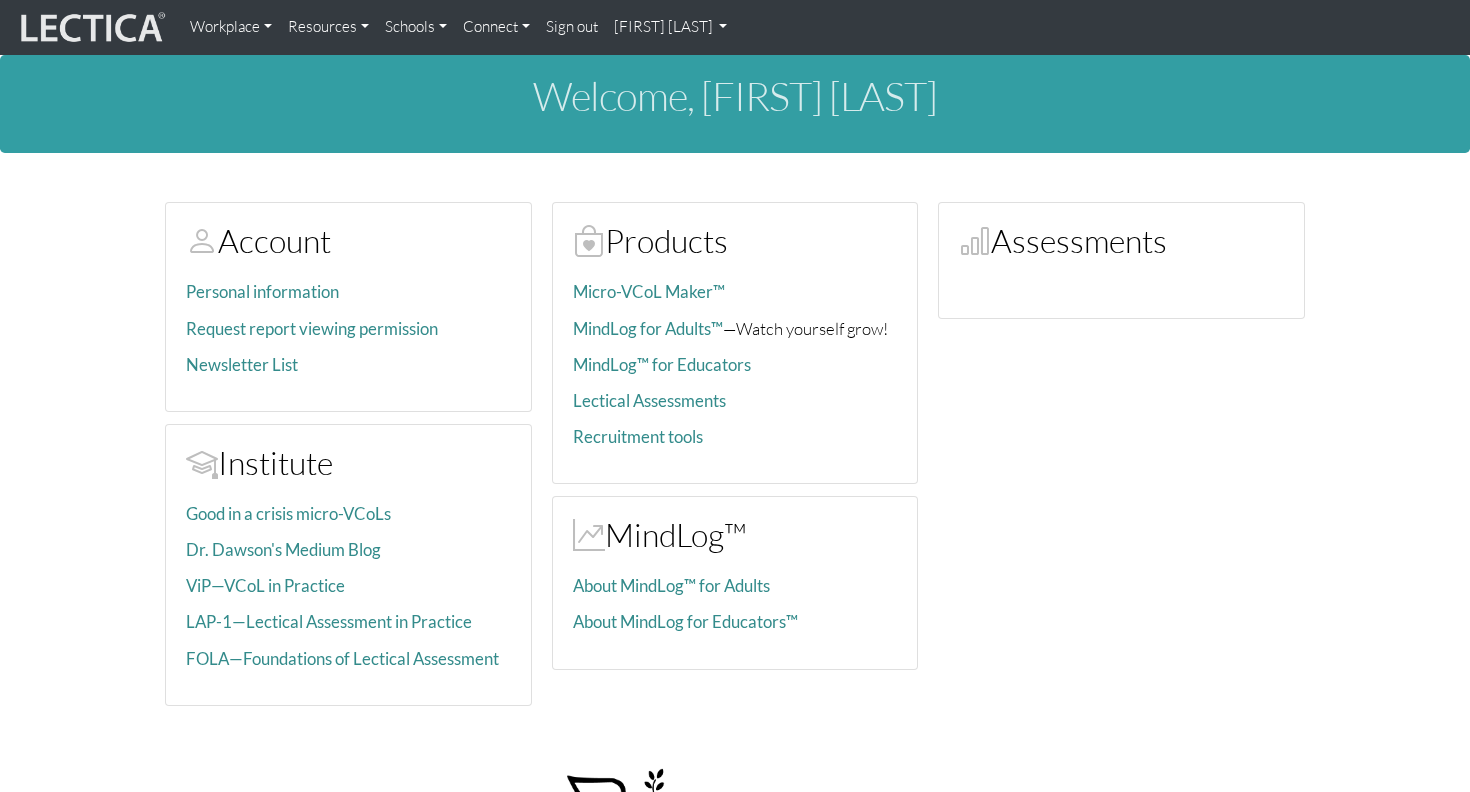 click on "Assessments" at bounding box center (348, 240) 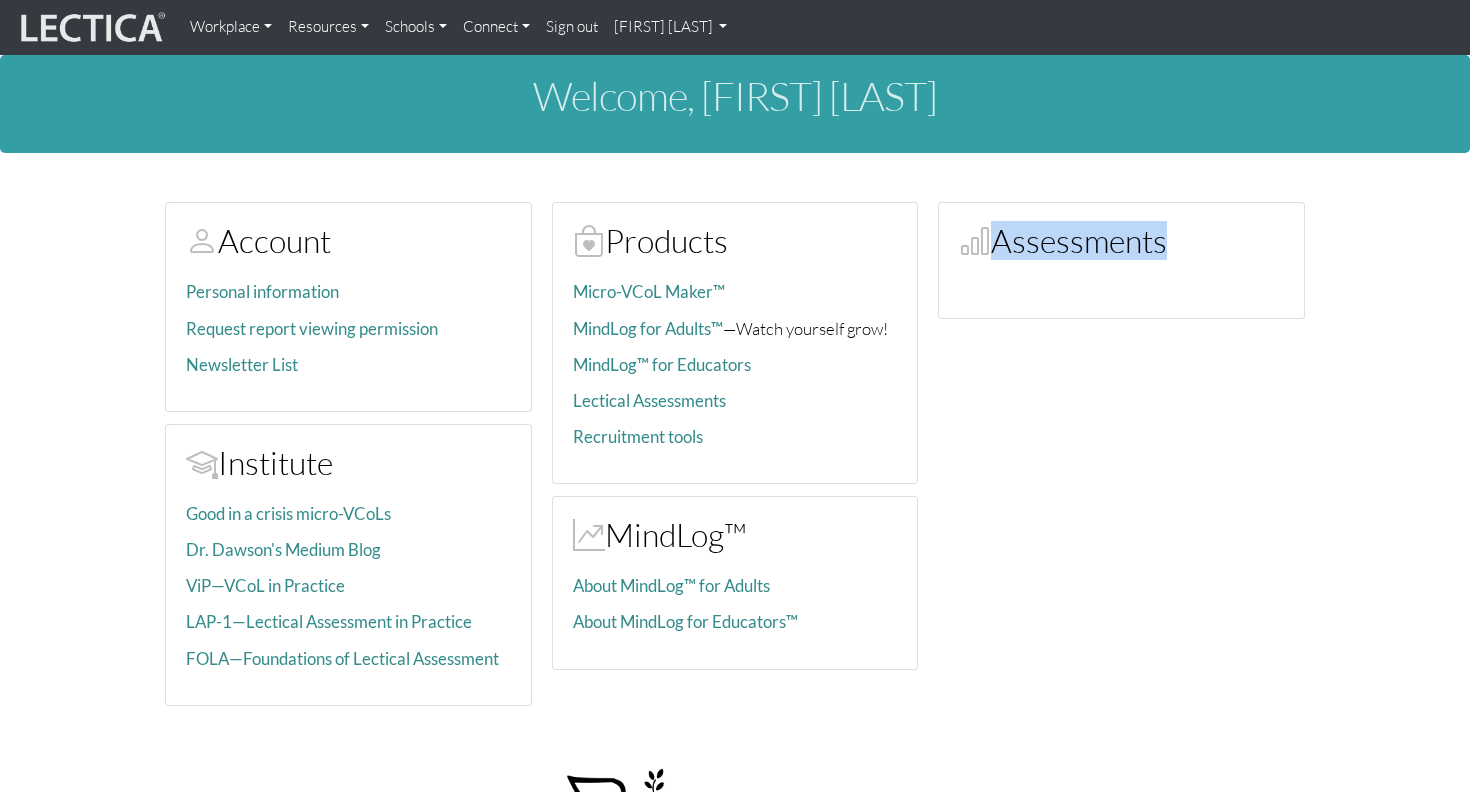 click on "[FIRST] [LAST]" at bounding box center [671, 27] 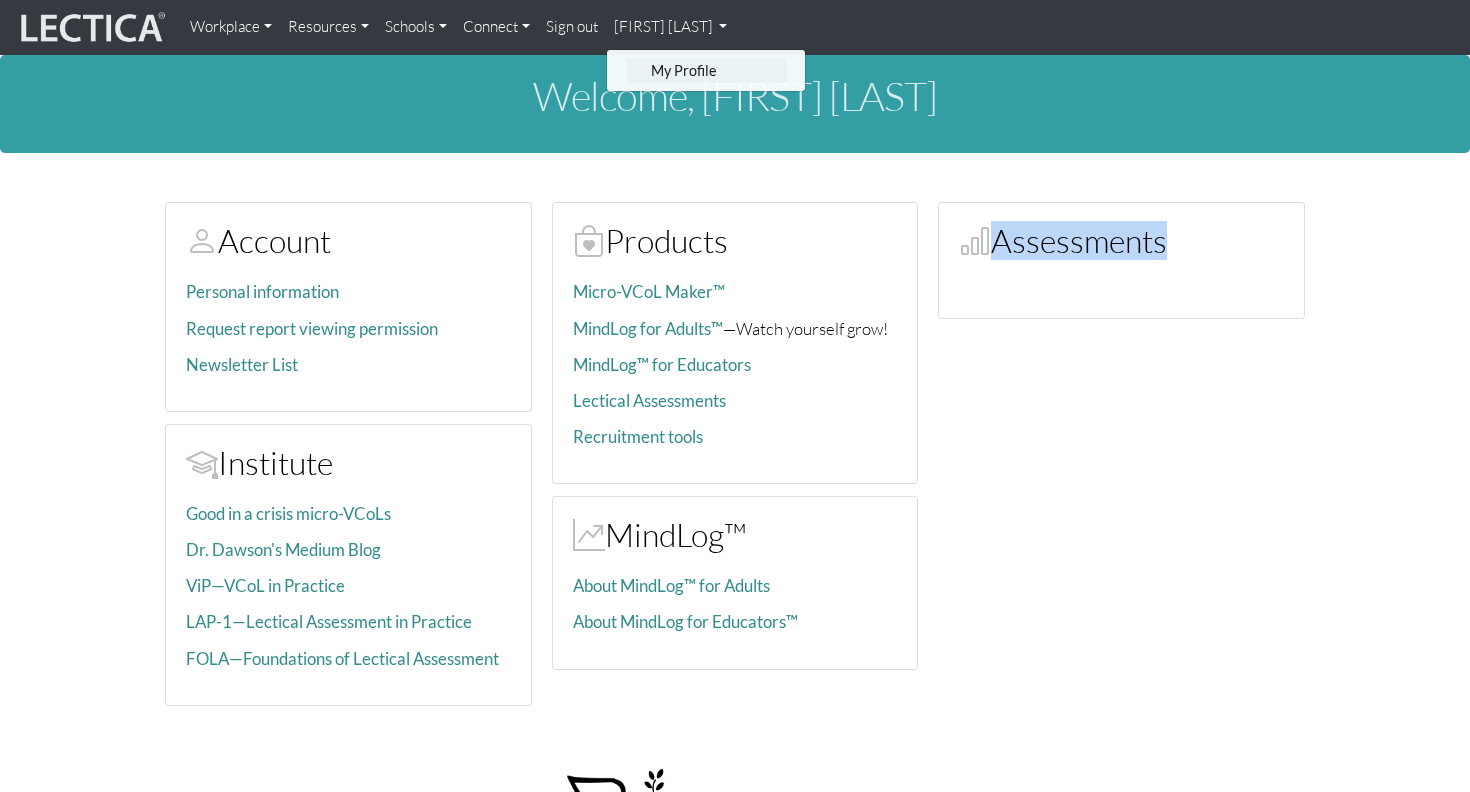 click on "My Profile" at bounding box center [707, 70] 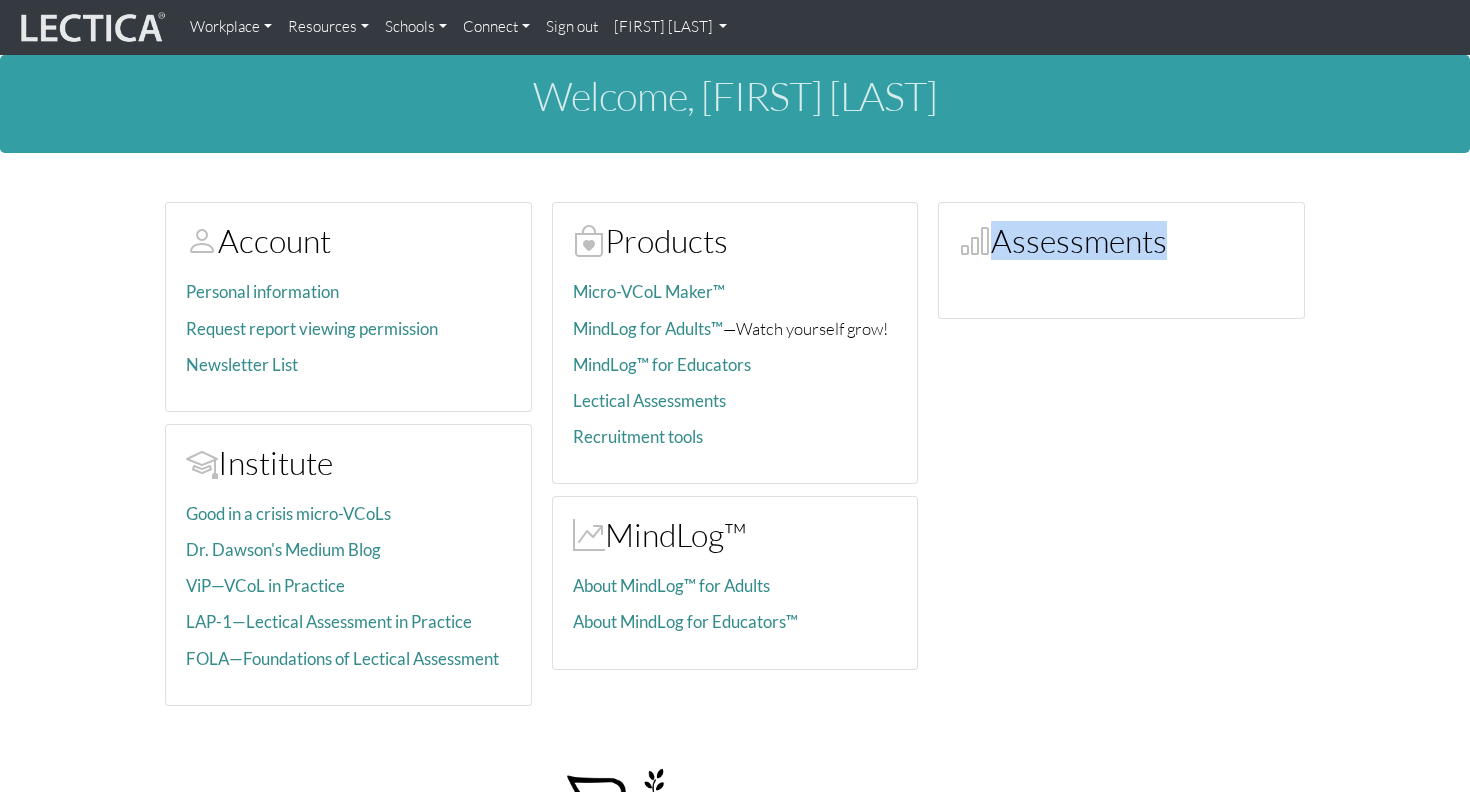 click at bounding box center [91, 28] 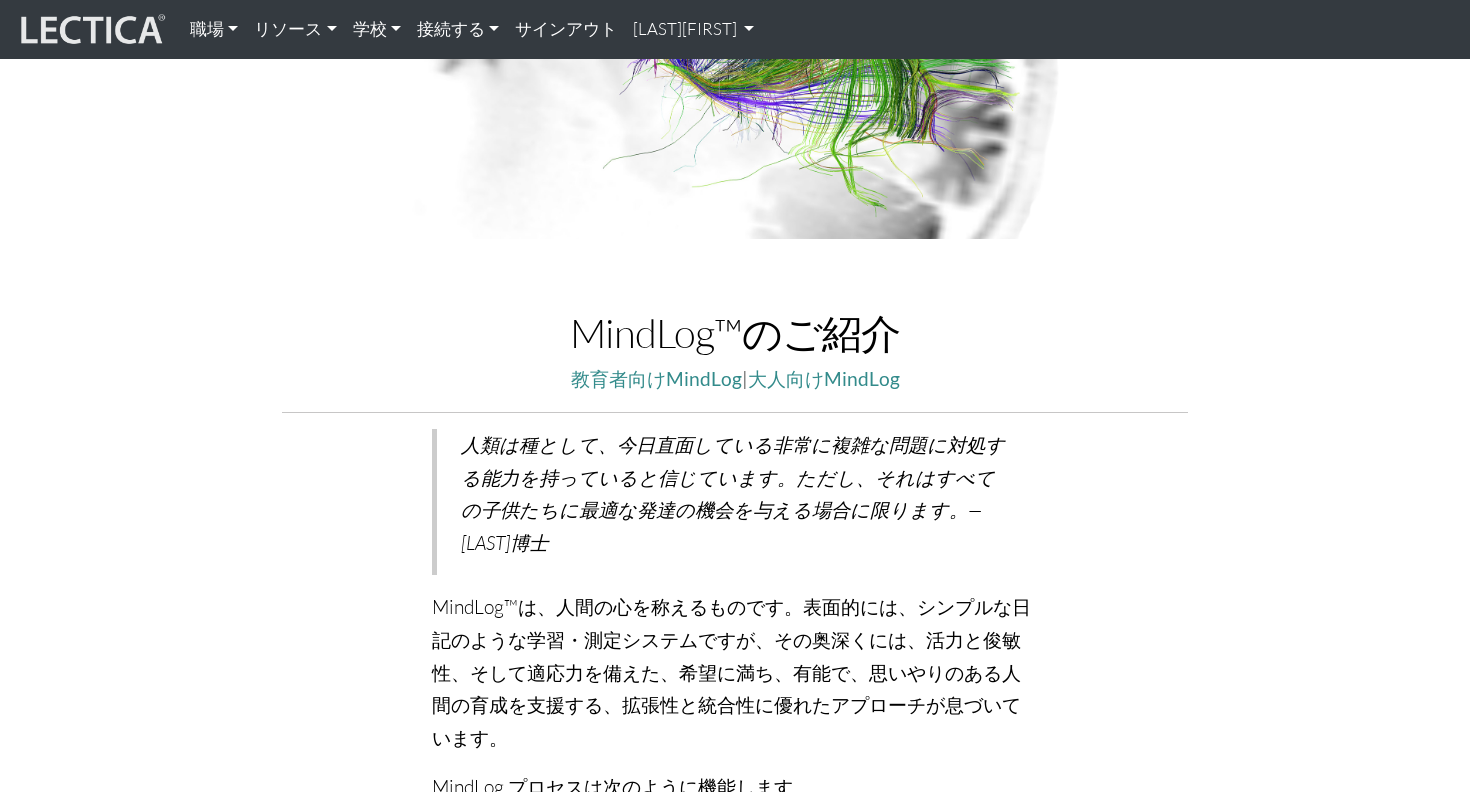 scroll, scrollTop: 189, scrollLeft: 0, axis: vertical 